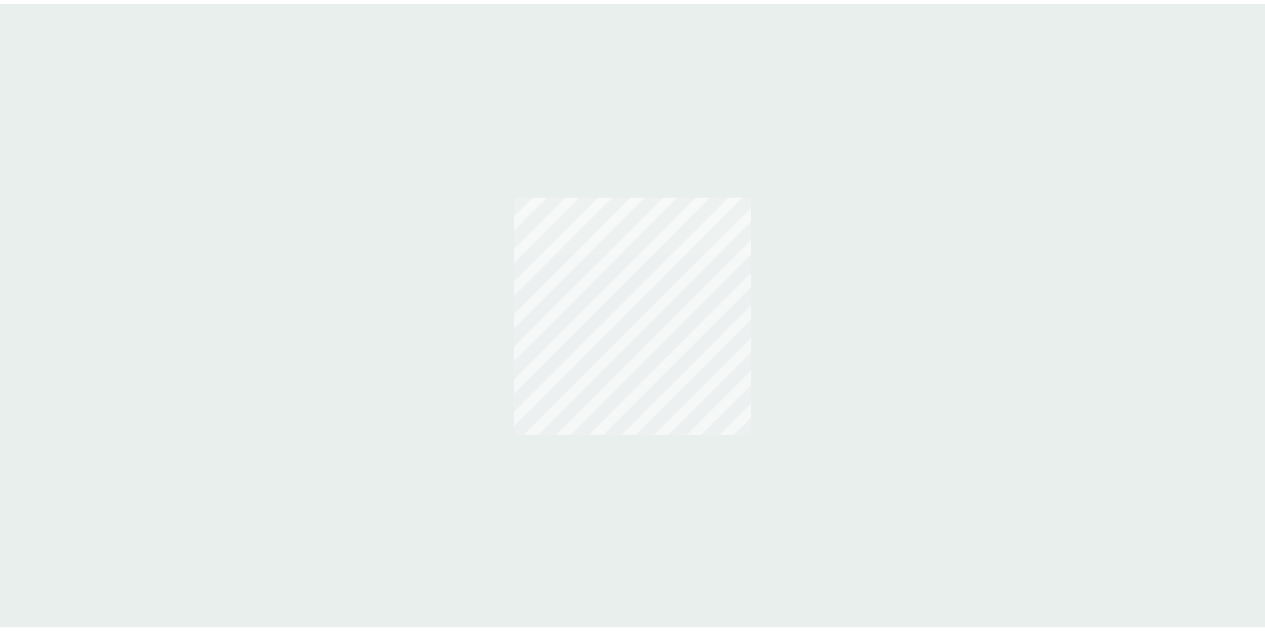 scroll, scrollTop: 0, scrollLeft: 0, axis: both 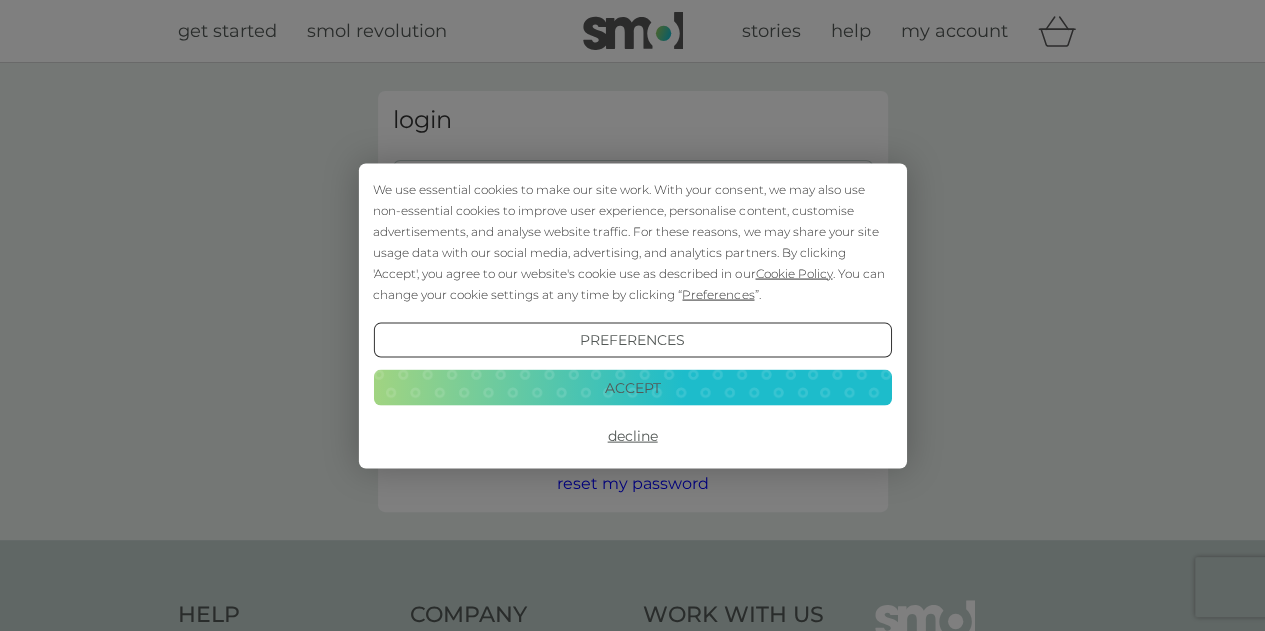 click on "Decline" at bounding box center (632, 436) 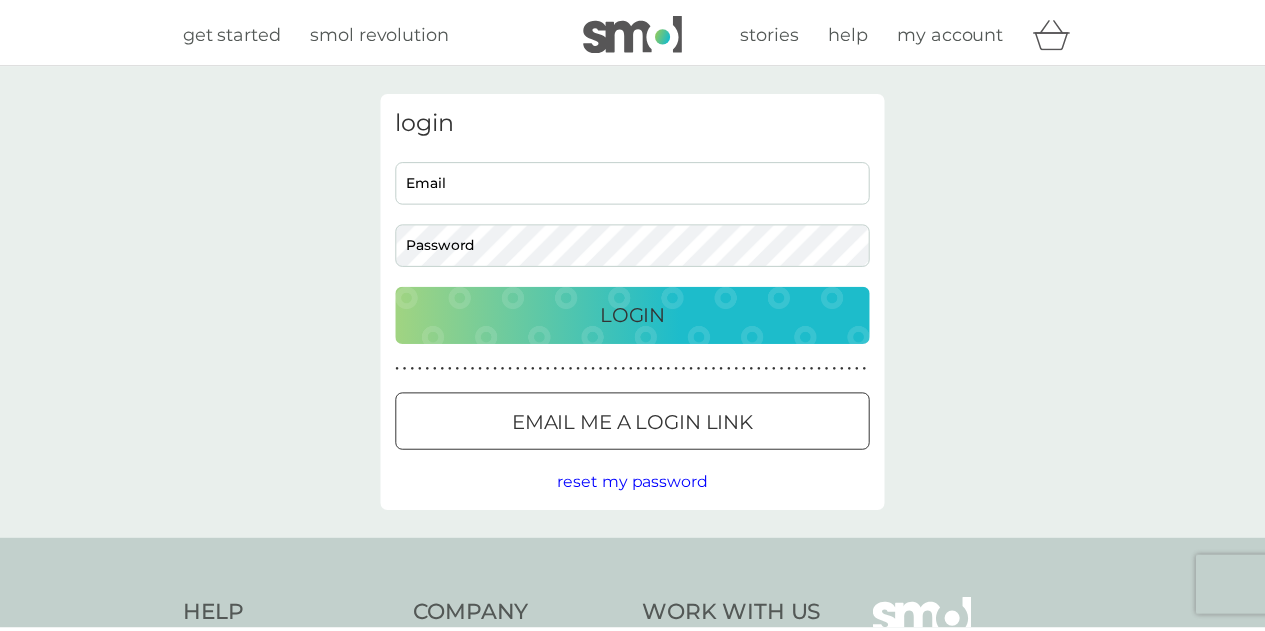 scroll, scrollTop: 0, scrollLeft: 0, axis: both 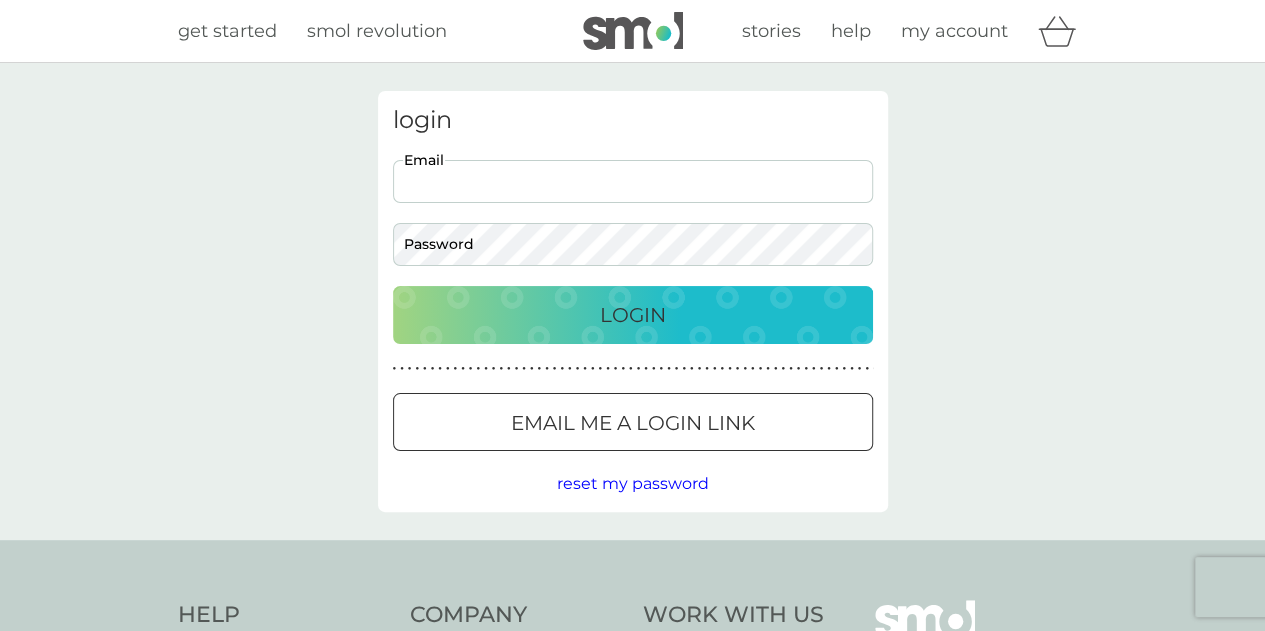 click on "Email" at bounding box center (633, 181) 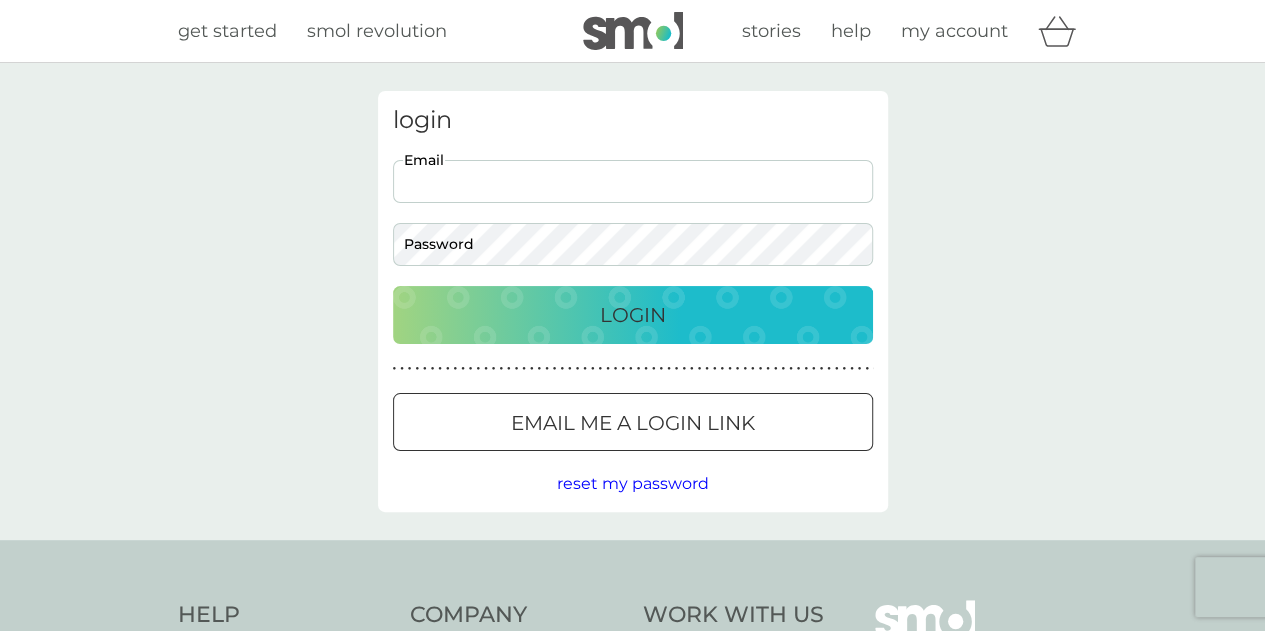 type on "gill@thecaddys.co.uk" 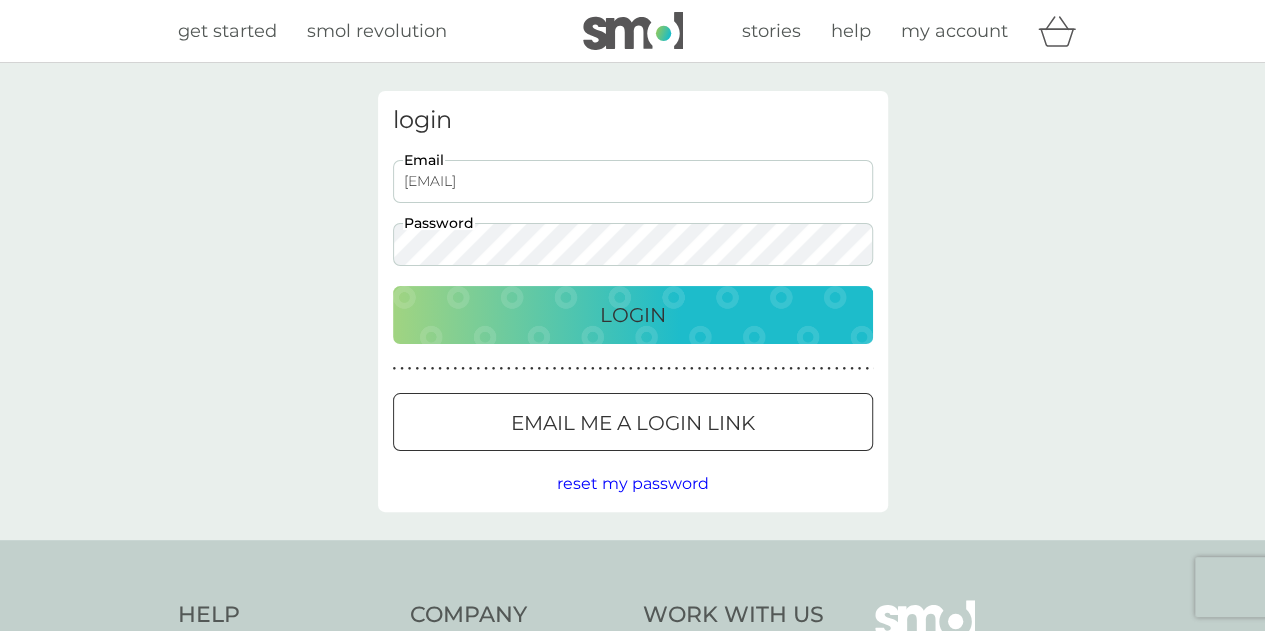 click on "Login" at bounding box center [633, 315] 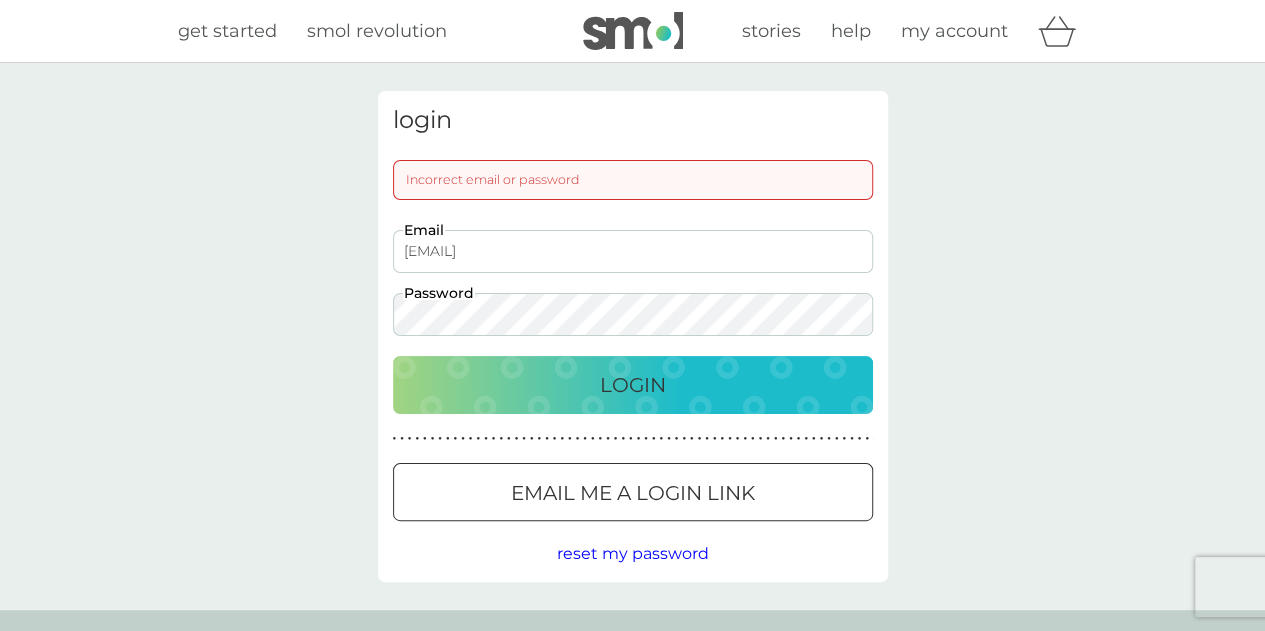 click on "Incorrect email or password" at bounding box center (633, 180) 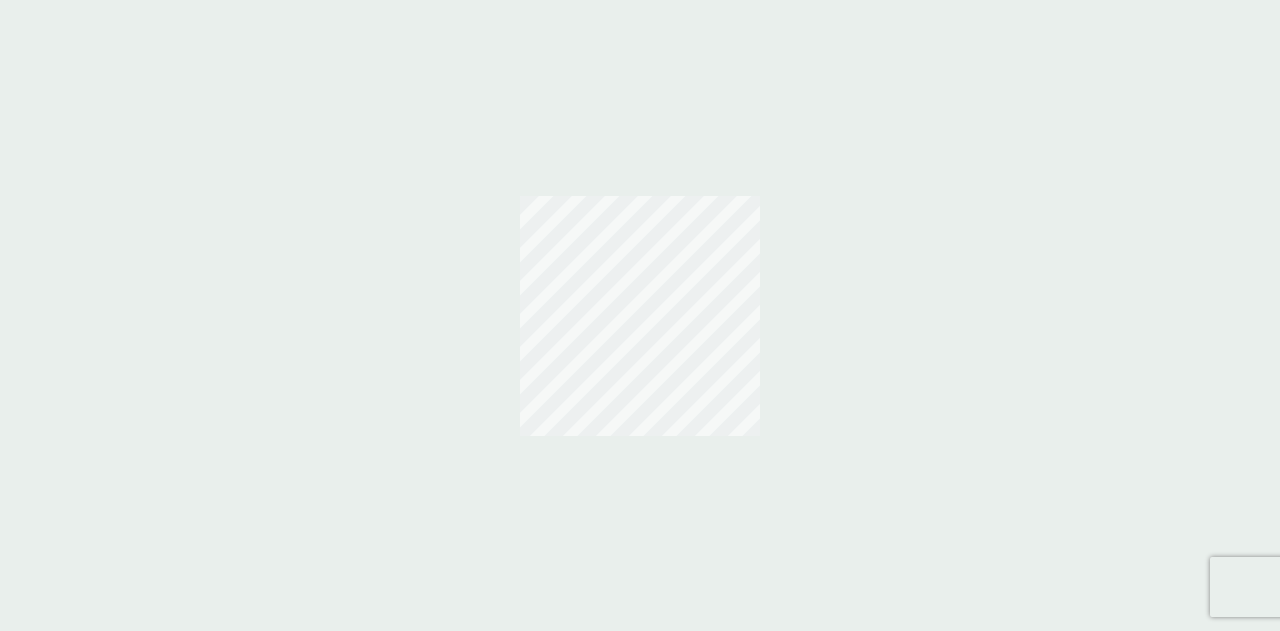 scroll, scrollTop: 0, scrollLeft: 0, axis: both 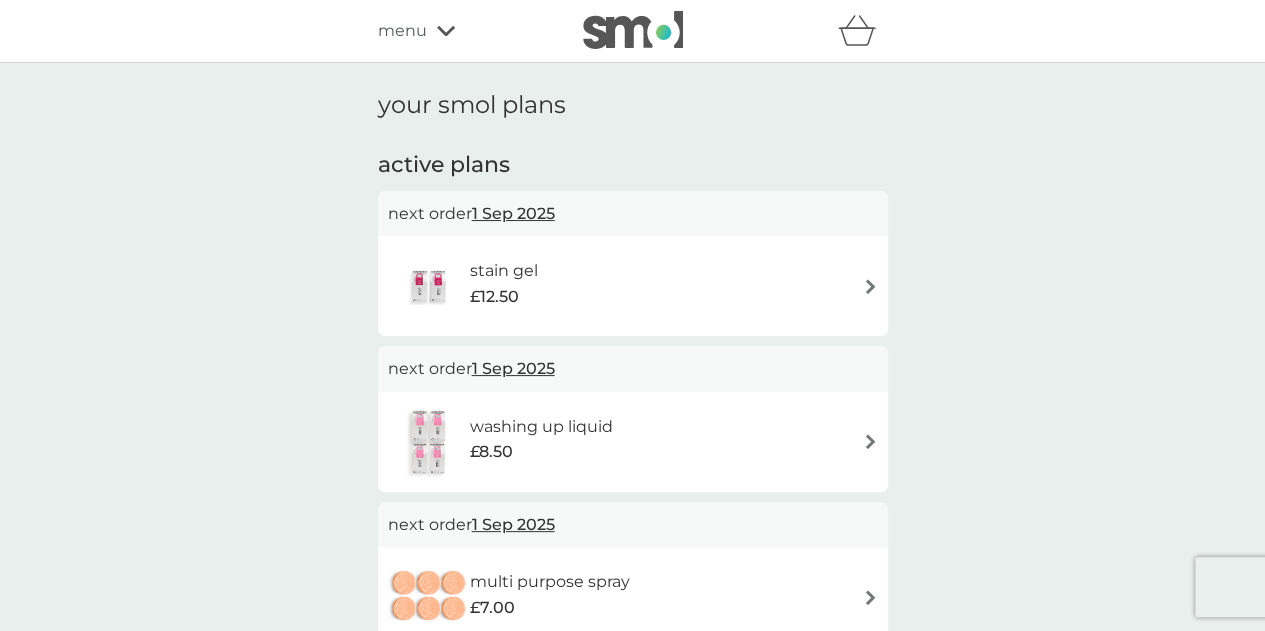 click on "your smol plans active plans next order  1 Sep 2025 stain gel £12.50 next order  1 Sep 2025 washing up liquid £8.50 next order  1 Sep 2025 multi purpose spray £7.00 next order  1 Sep 2025 non-bio laundry capsules £6.00 next order  1 Sep 2025 fabric conditioner £11.50 next order  1 Sep 2025 dishwasher tablets £6.50" at bounding box center [632, 612] 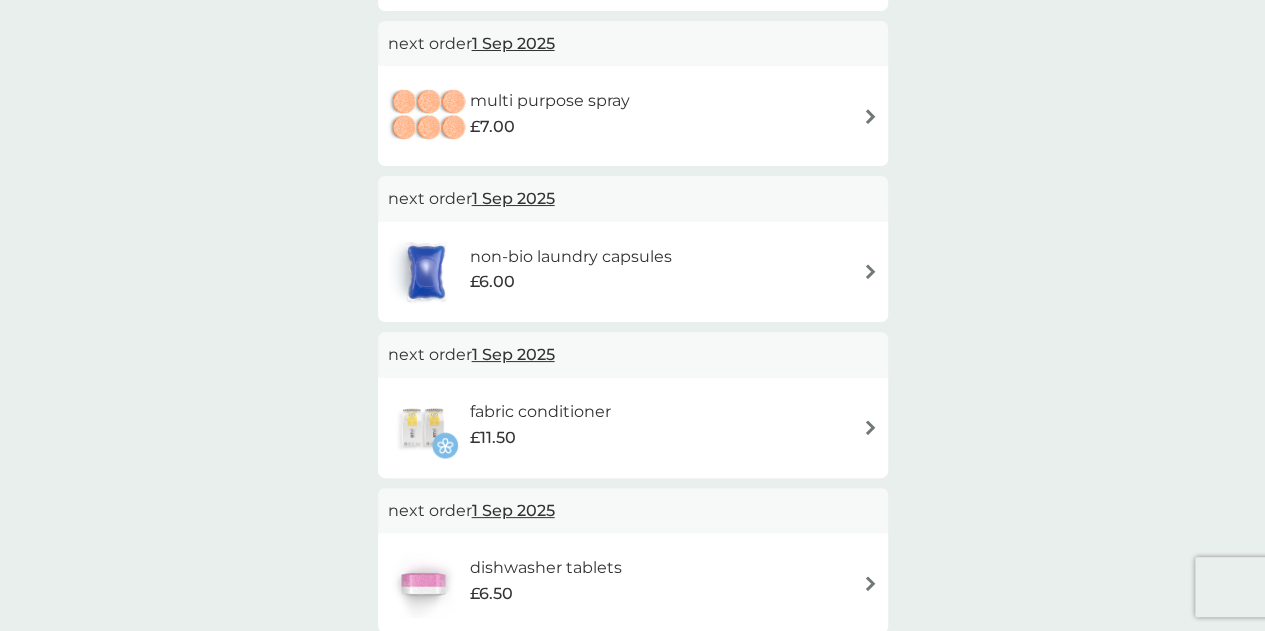 scroll, scrollTop: 482, scrollLeft: 0, axis: vertical 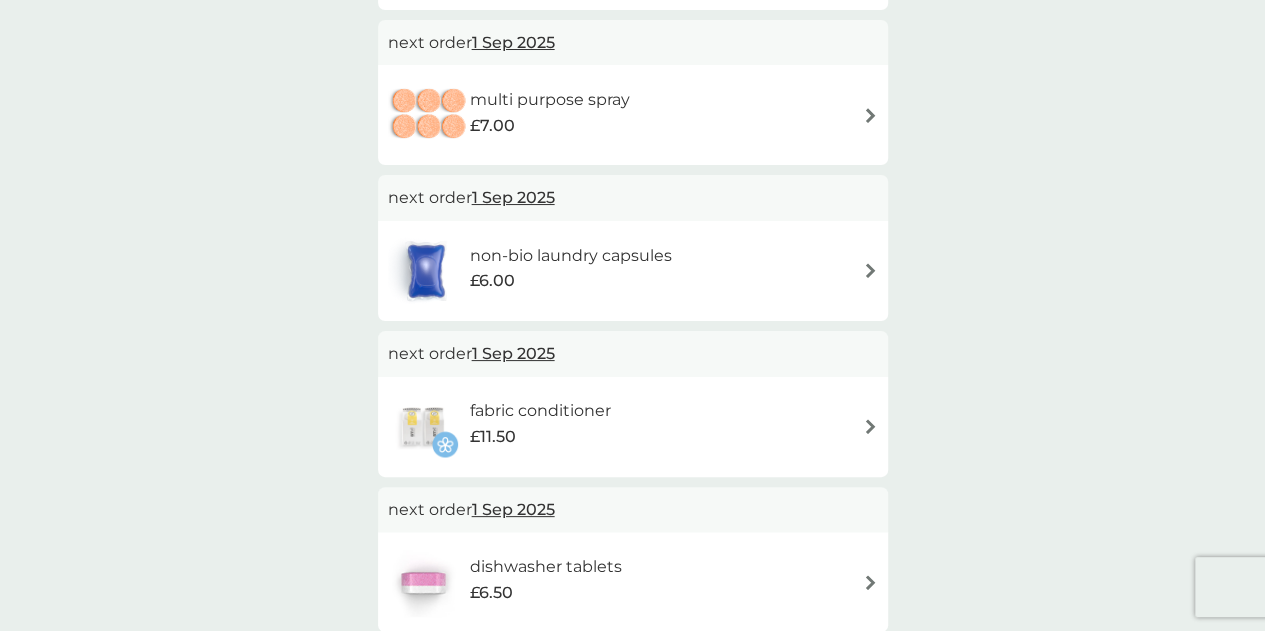 click on "your smol plans active plans next order  1 Sep 2025 stain gel £12.50 next order  1 Sep 2025 washing up liquid £8.50 next order  1 Sep 2025 multi purpose spray £7.00 next order  1 Sep 2025 non-bio laundry capsules £6.00 next order  1 Sep 2025 fabric conditioner £11.50 next order  1 Sep 2025 dishwasher tablets £6.50" at bounding box center (632, 130) 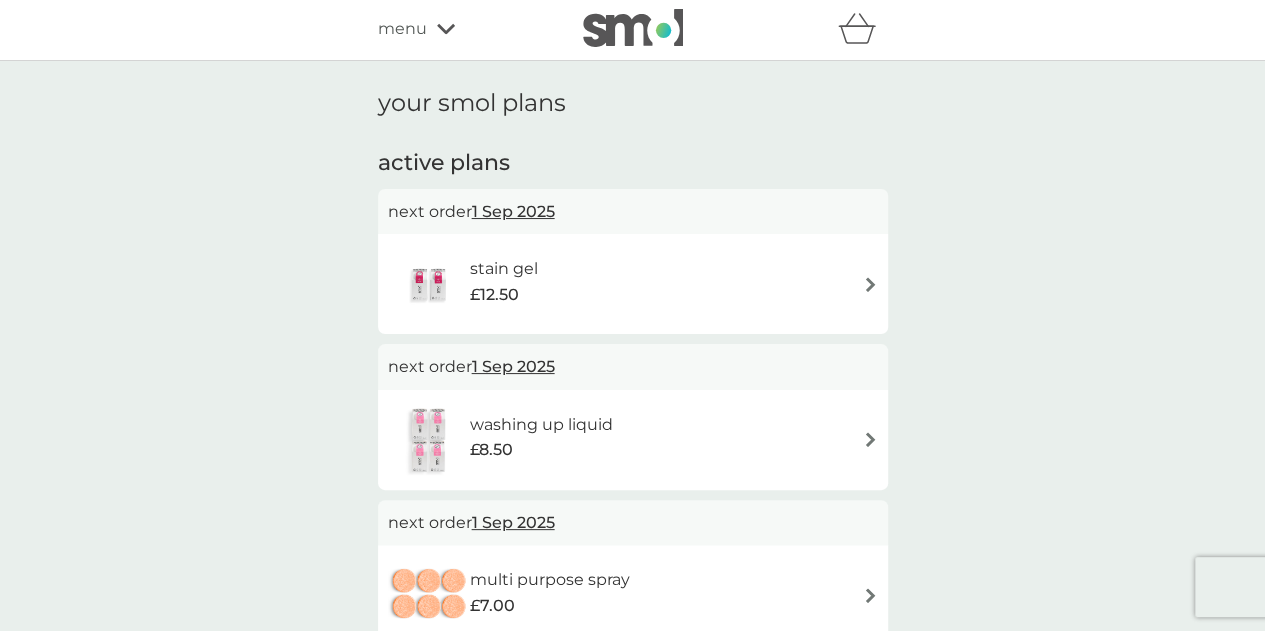 scroll, scrollTop: 0, scrollLeft: 0, axis: both 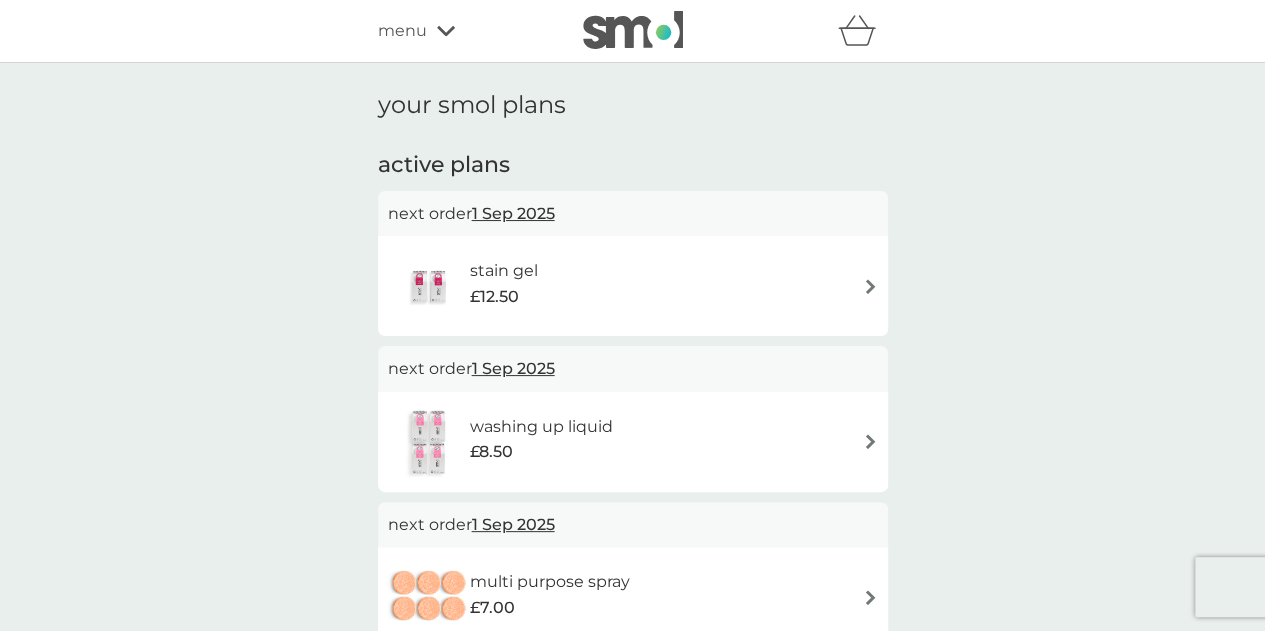 click at bounding box center [870, 286] 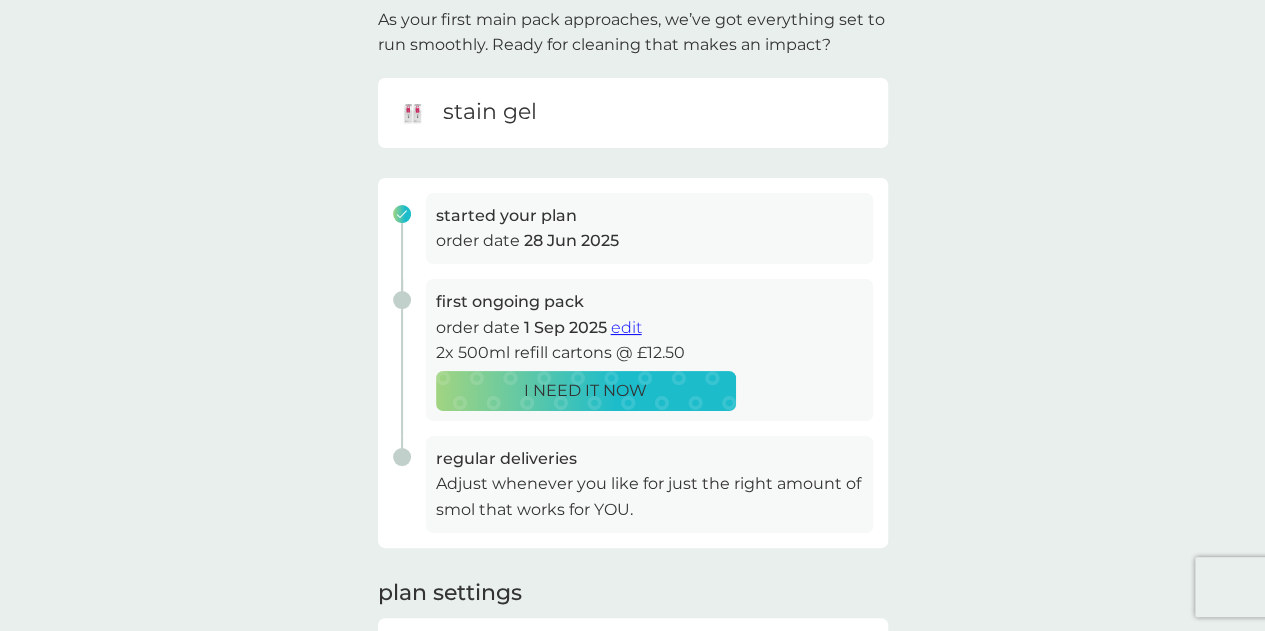 scroll, scrollTop: 138, scrollLeft: 0, axis: vertical 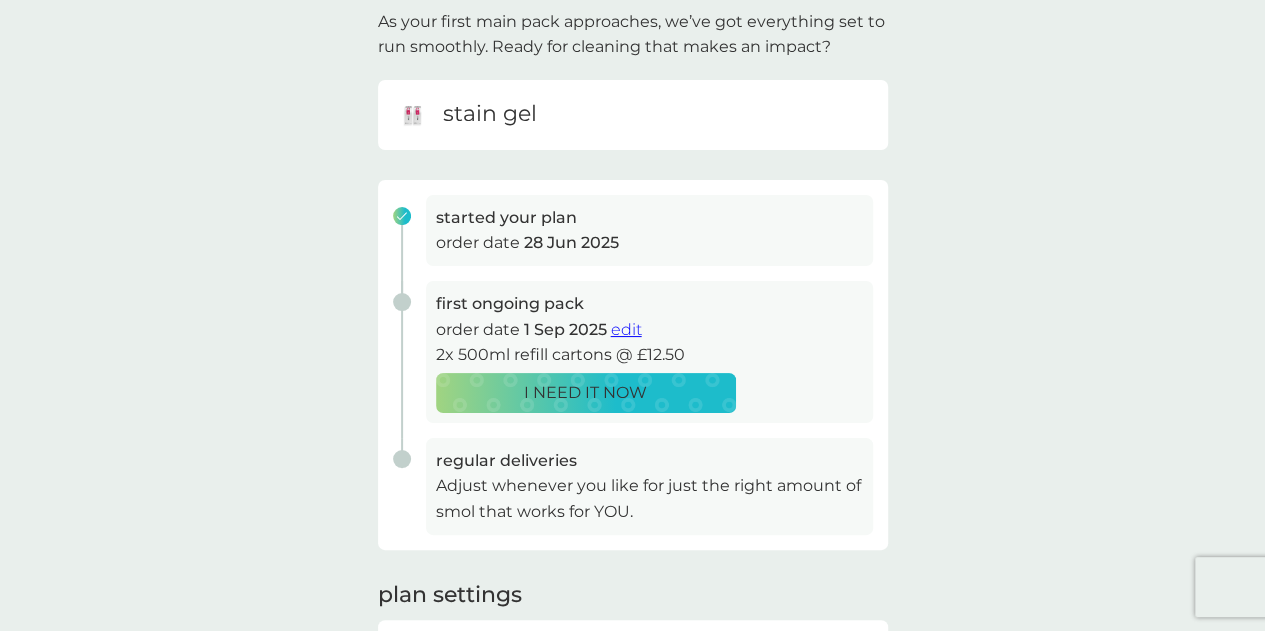 click on "edit" at bounding box center (626, 329) 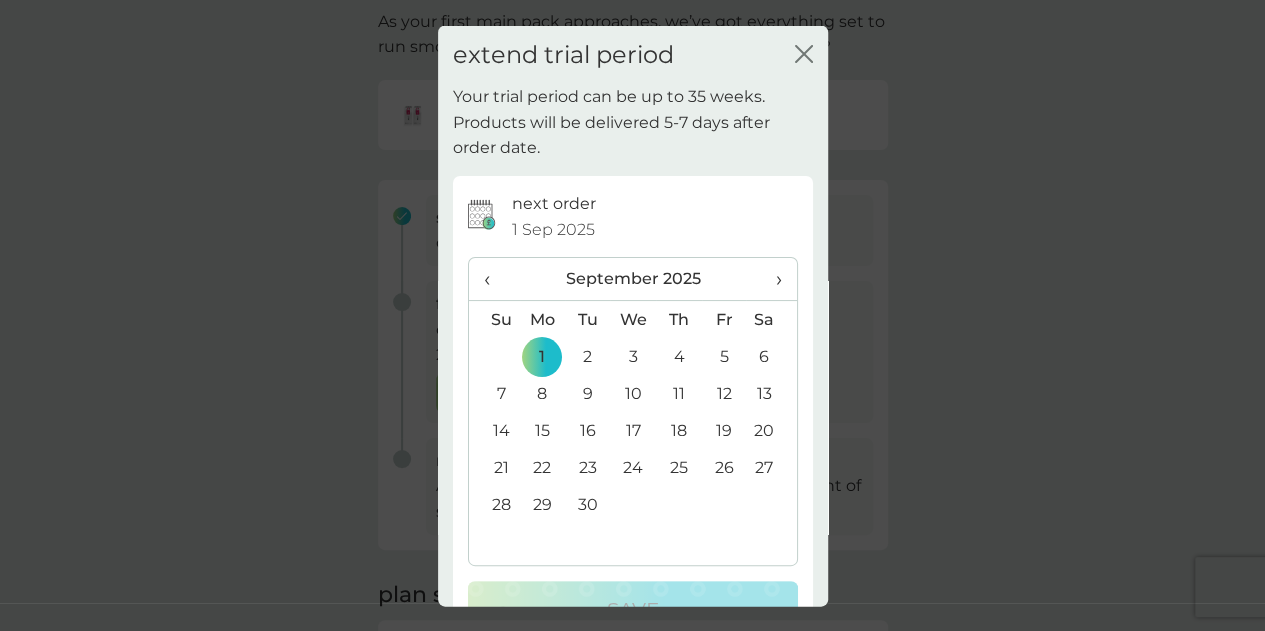 click on "›" at bounding box center (771, 279) 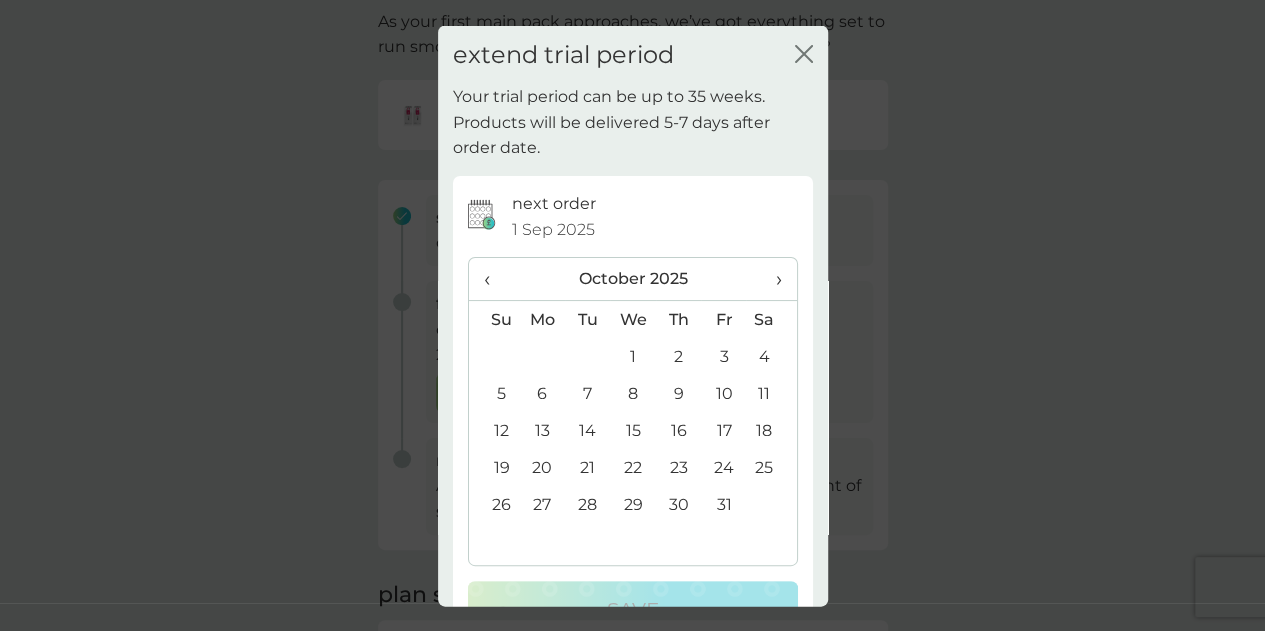 click on "1" at bounding box center (633, 356) 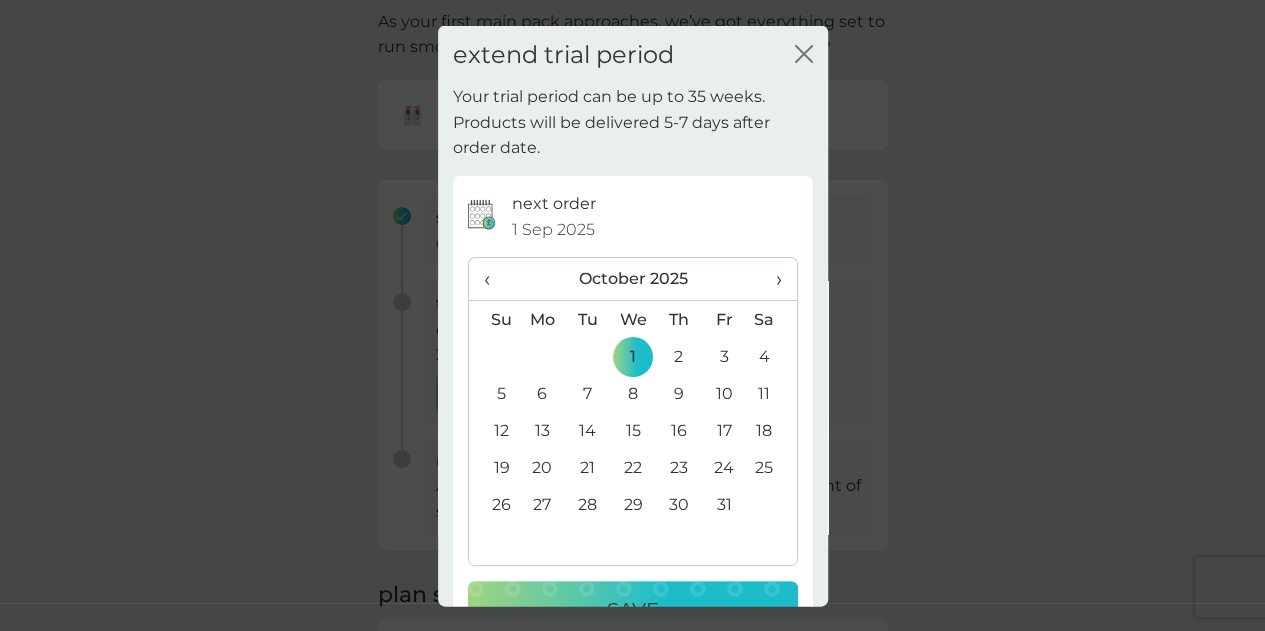 click on "Save" at bounding box center (633, 610) 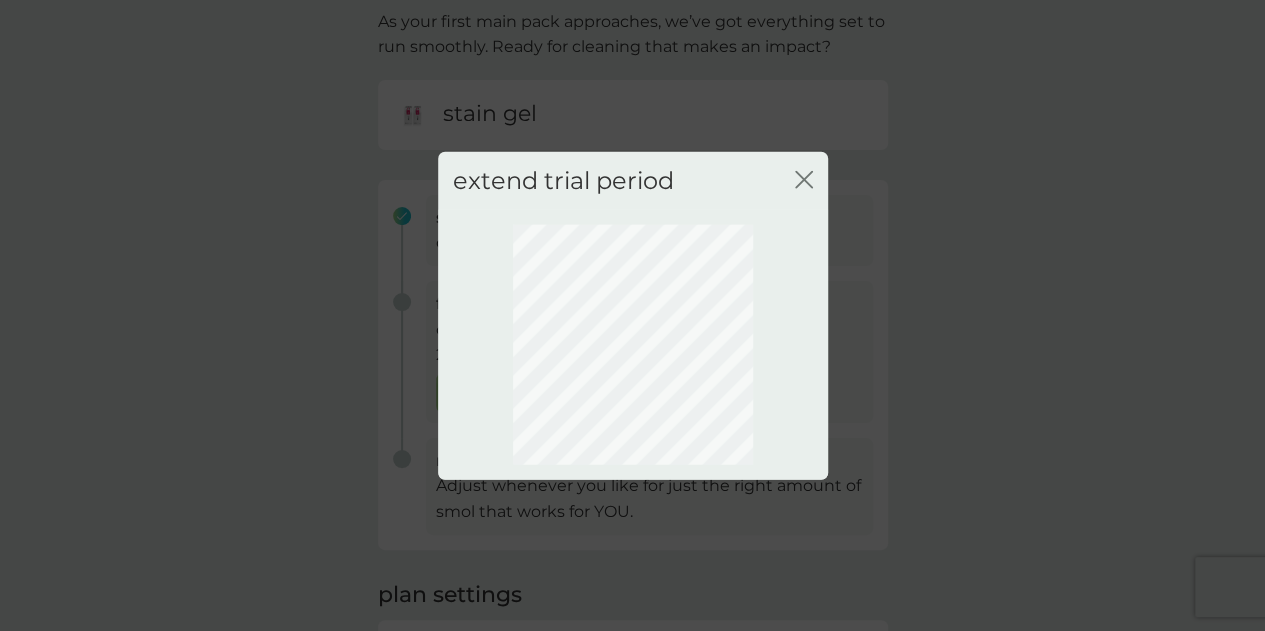 click on "close" 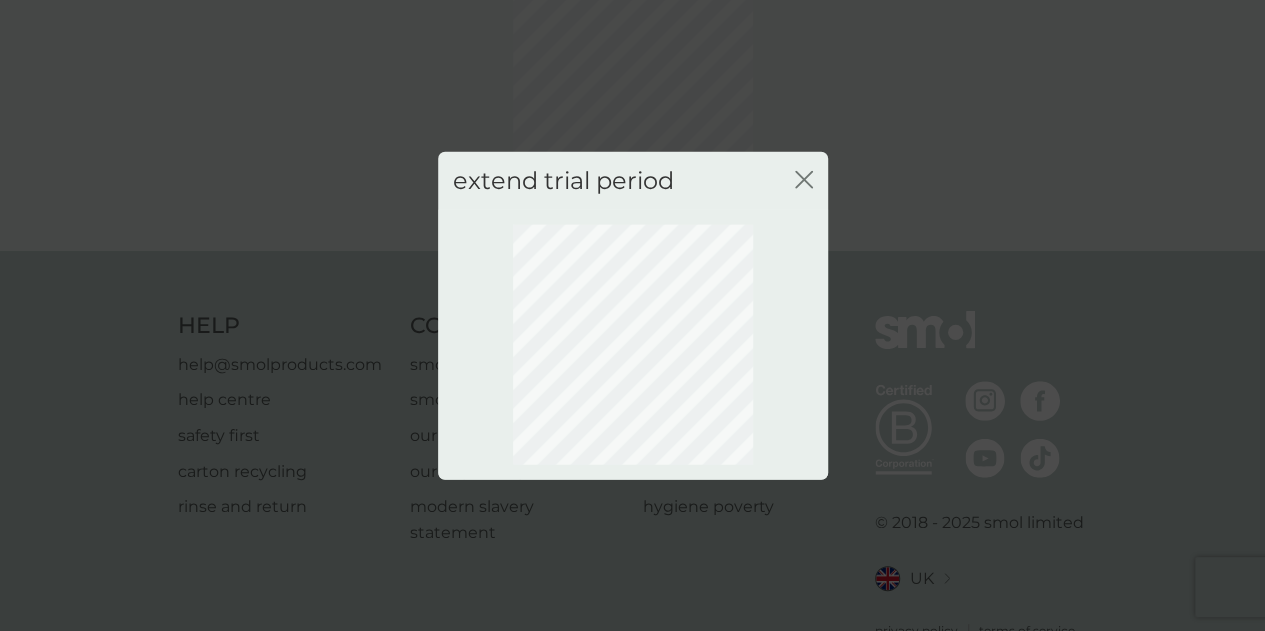 click on "close" at bounding box center (804, 180) 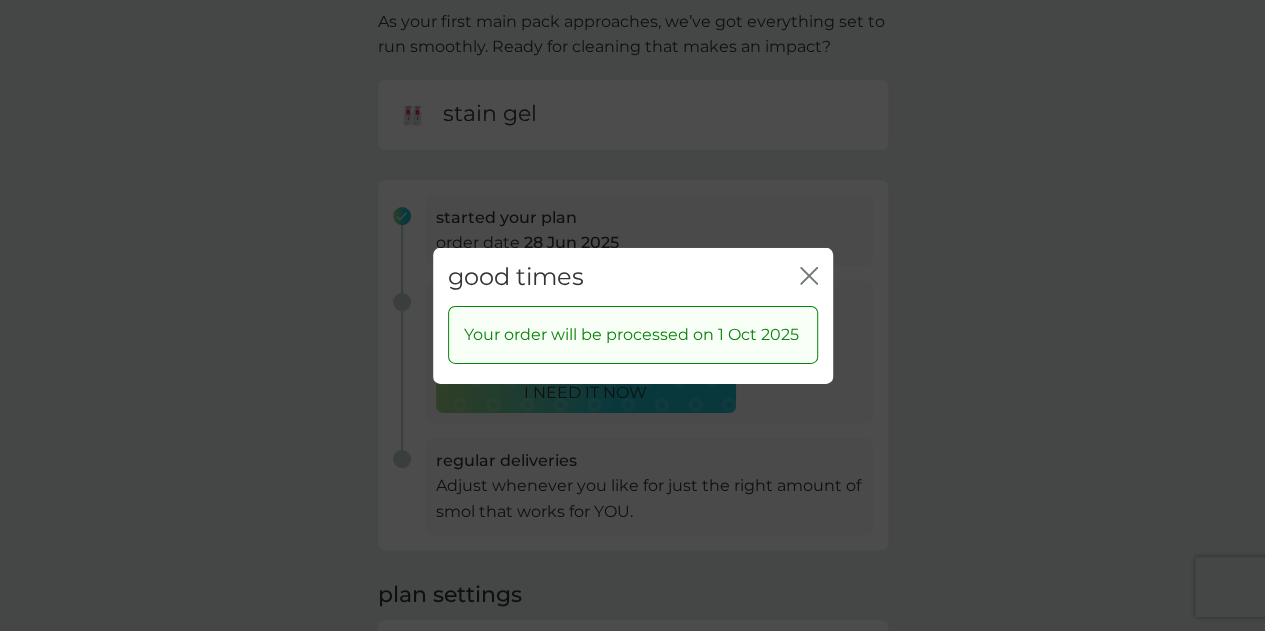 click 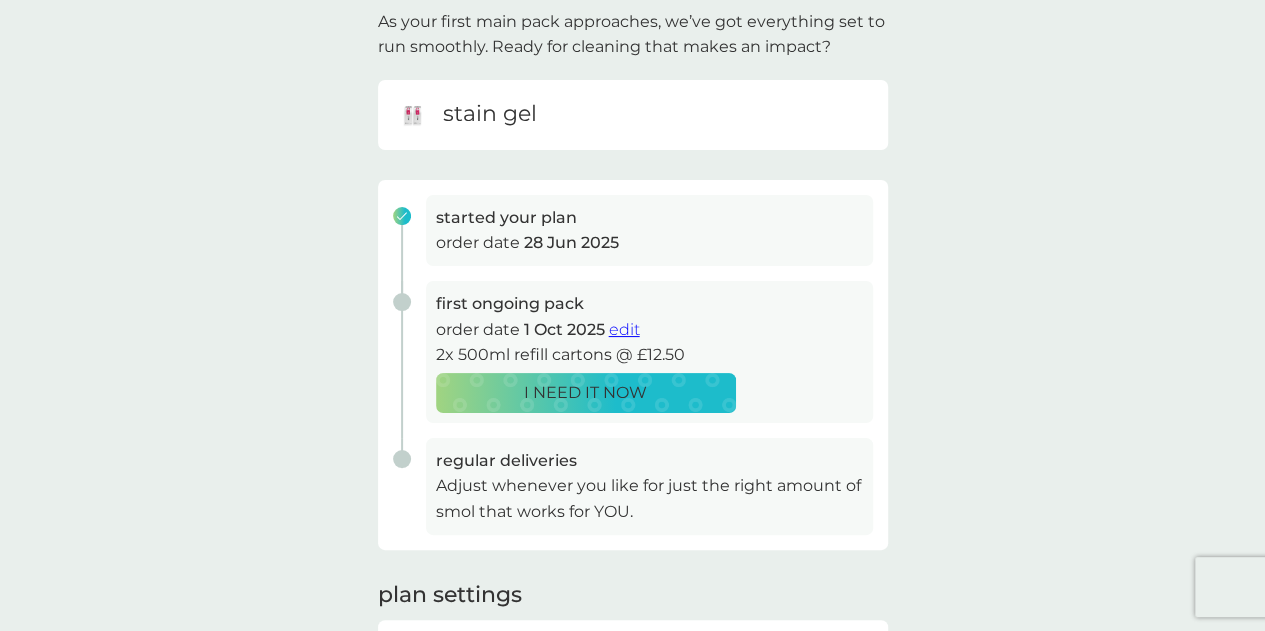 click on "your smol plans As your first main pack approaches, we’ve got everything set to run smoothly. Ready for cleaning that makes an impact? stain gel started your plan order date   28 Jun 2025 first ongoing pack order date   1 Oct 2025   edit 2x 500ml refill cartons @ £12.50 I NEED IT NOW regular deliveries Adjust whenever you like for just the right amount of smol that works for YOU. plan settings delivery address [NAME], [STREET], [TOWN], [CITY], [POSTCODE] missing something? shop spare parts cancel plan" at bounding box center [632, 400] 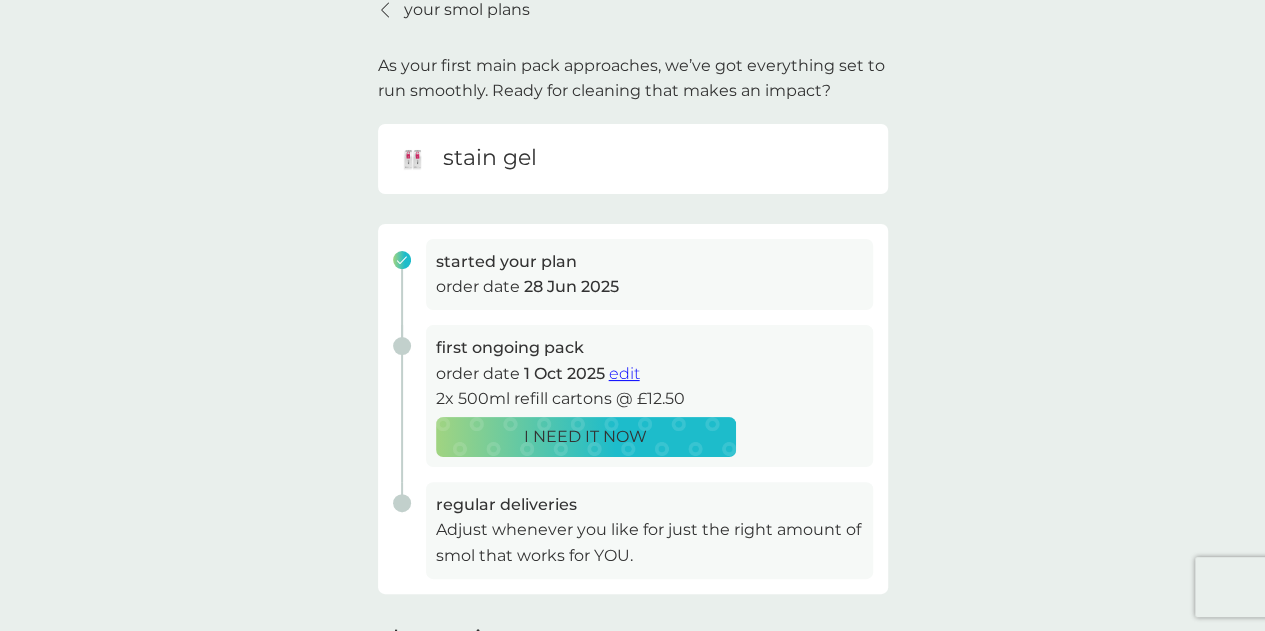 scroll, scrollTop: 92, scrollLeft: 0, axis: vertical 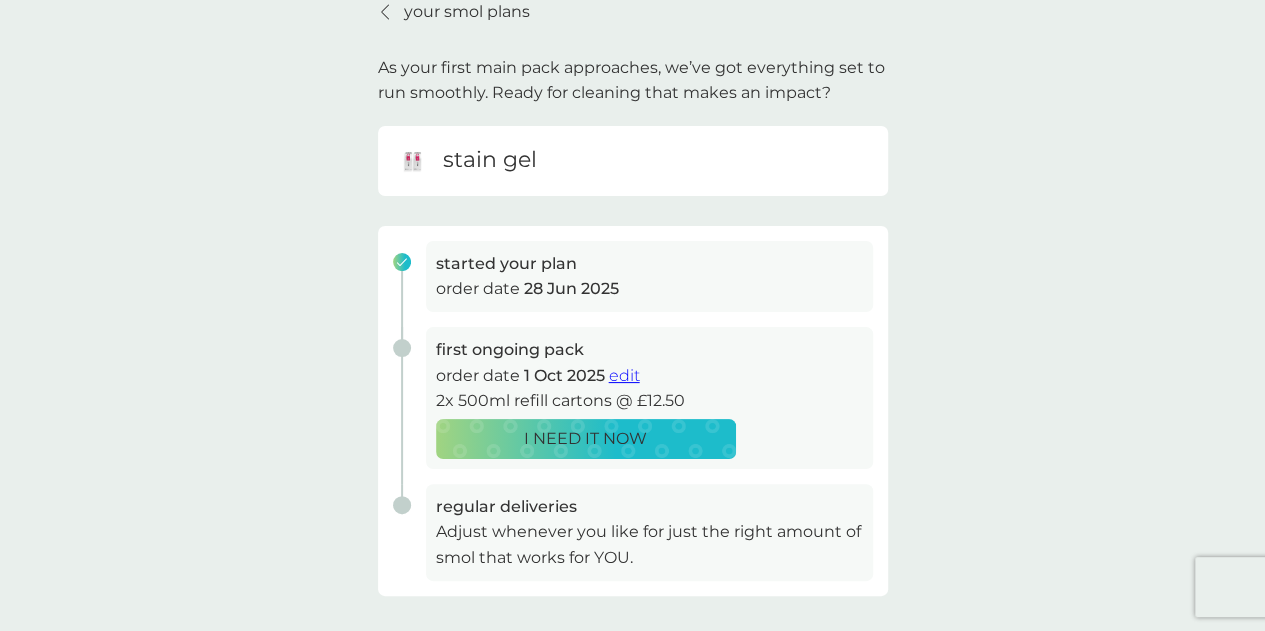 click on "your smol plans As your first main pack approaches, we’ve got everything set to run smoothly. Ready for cleaning that makes an impact? stain gel started your plan order date   28 Jun 2025 first ongoing pack order date   1 Oct 2025   edit 2x 500ml refill cartons @ £12.50 I NEED IT NOW regular deliveries Adjust whenever you like for just the right amount of smol that works for YOU. plan settings delivery address [NAME], [STREET], [TOWN], [CITY], [POSTCODE] missing something? shop spare parts cancel plan" at bounding box center [632, 446] 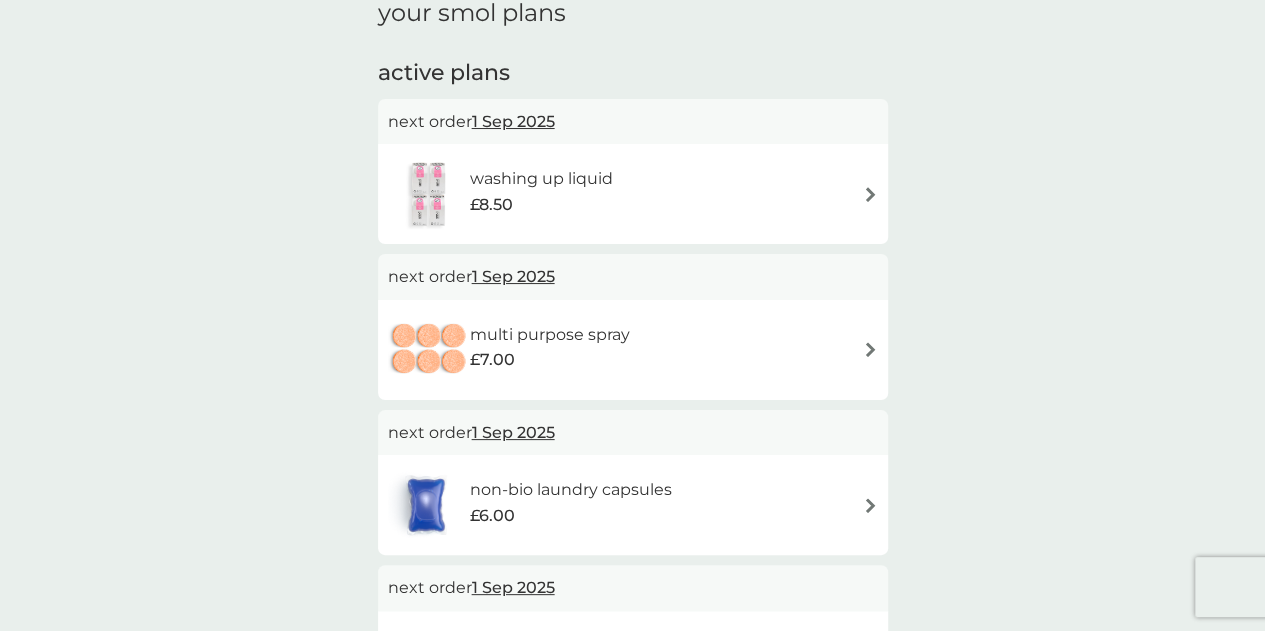 scroll, scrollTop: 0, scrollLeft: 0, axis: both 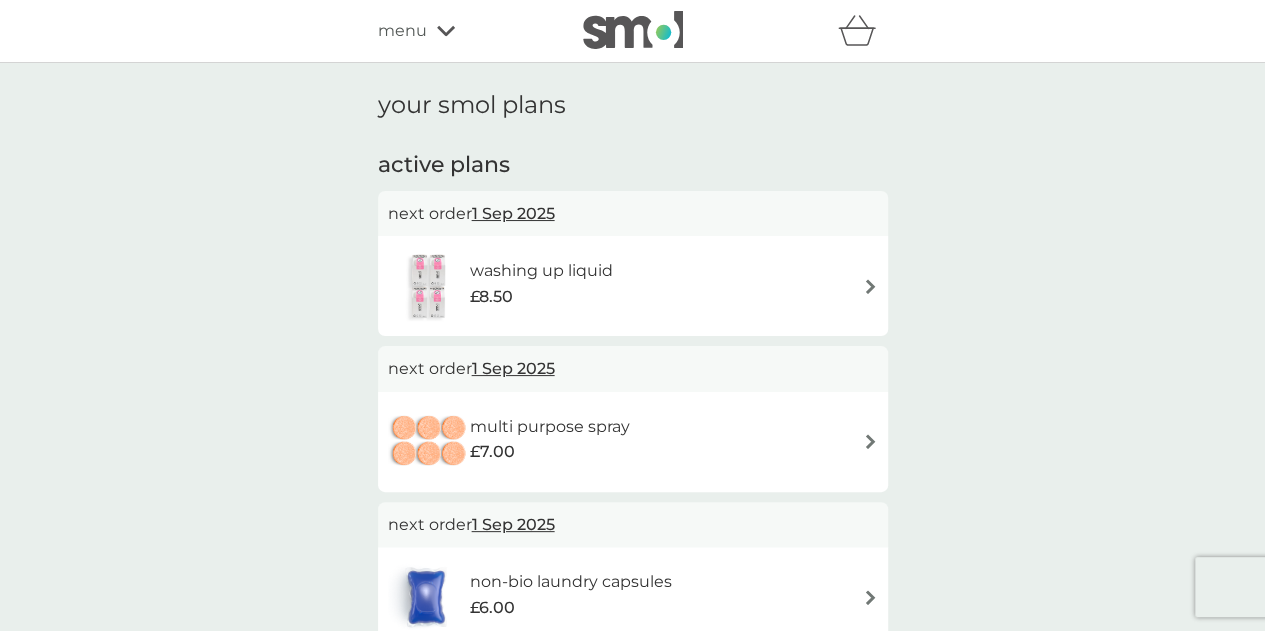 click at bounding box center [870, 286] 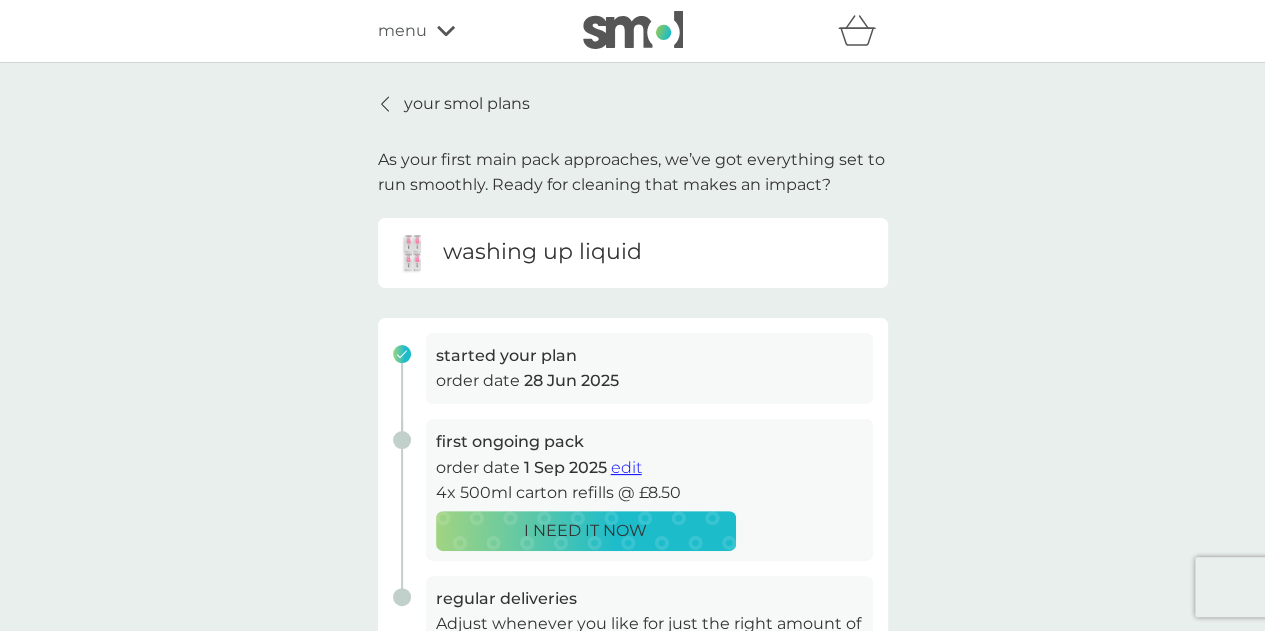 click on "I NEED IT NOW" at bounding box center [586, 531] 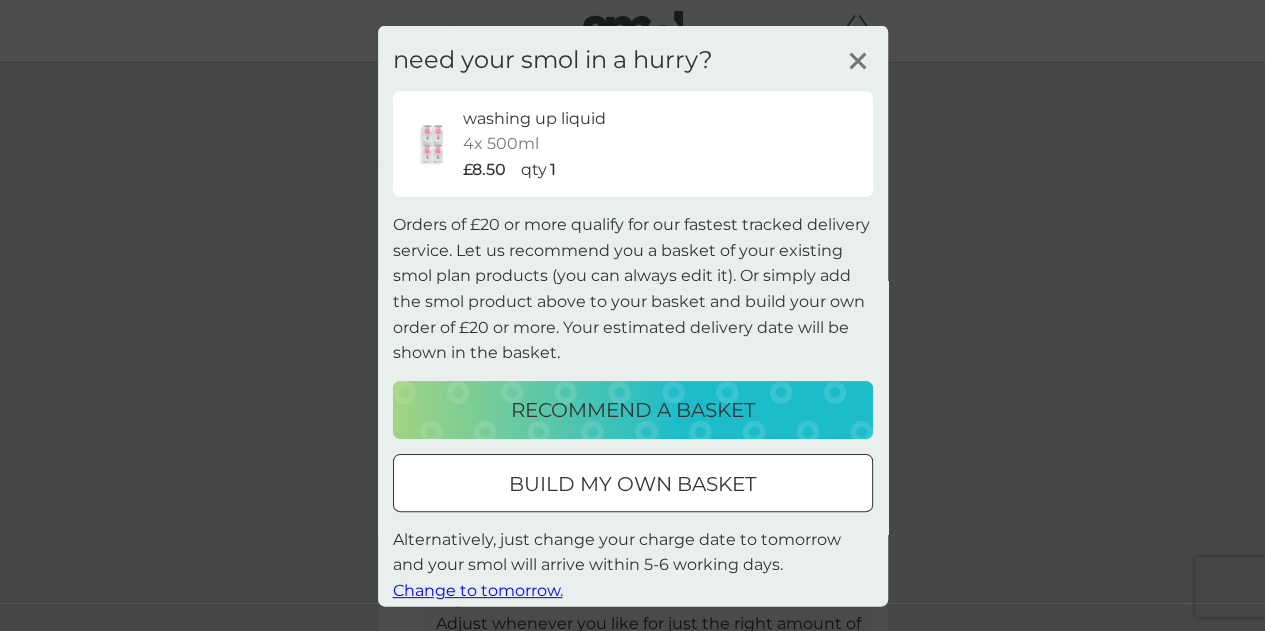 click 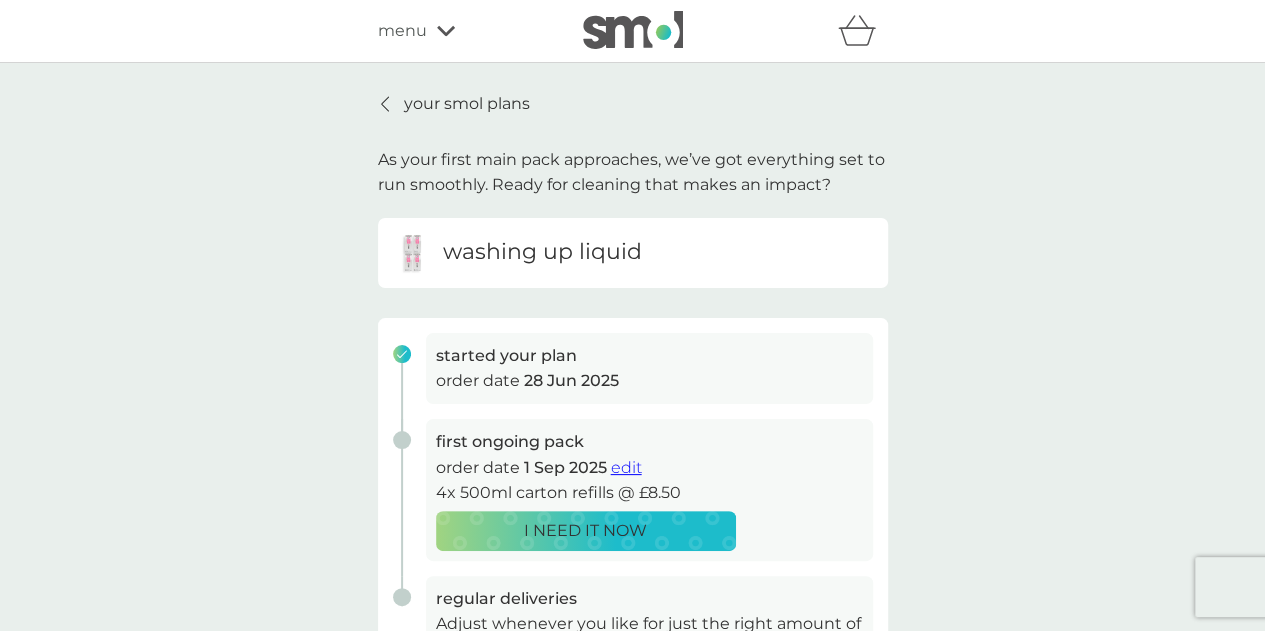 click on "your smol plans As your first main pack approaches, we’ve got everything set to run smoothly. Ready for cleaning that makes an impact? washing up liquid started your plan order date   28 Jun 2025 first ongoing pack order date   1 Sep 2025   edit 4x 500ml carton refills @ £8.50 I NEED IT NOW regular deliveries Adjust whenever you like for just the right amount of smol that works for YOU. plan settings delivery address [NAME], [STREET], [TOWN], [CITY], [POSTCODE] missing something? shop spare parts cancel plan" at bounding box center (632, 538) 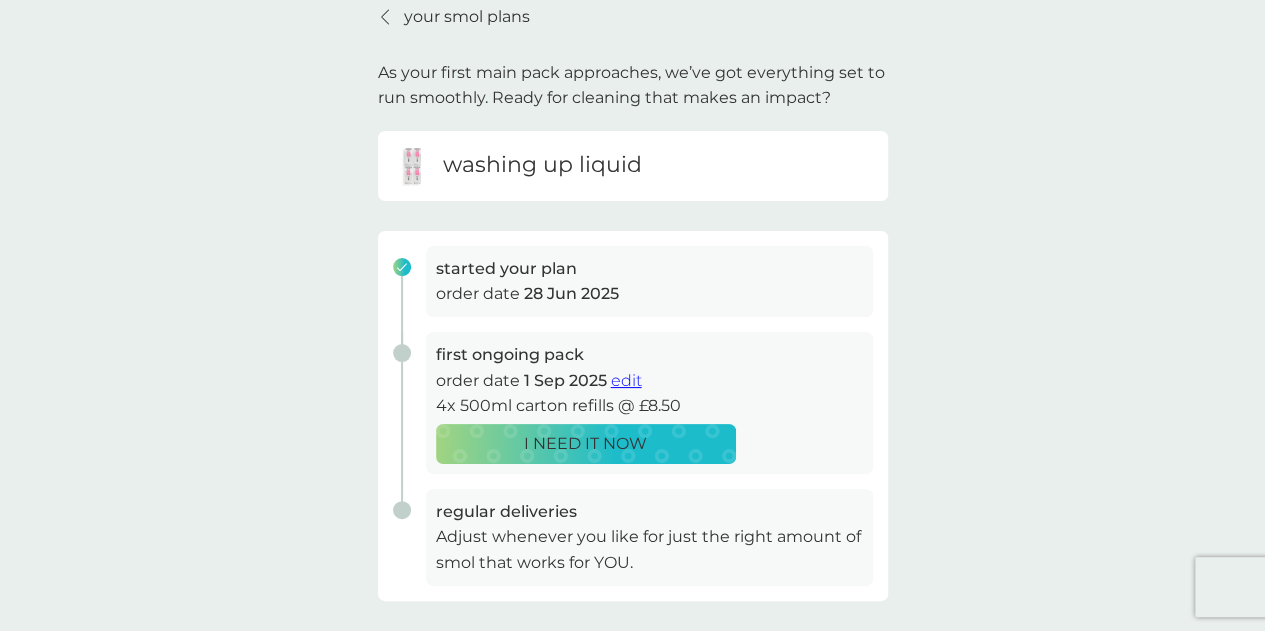 scroll, scrollTop: 88, scrollLeft: 0, axis: vertical 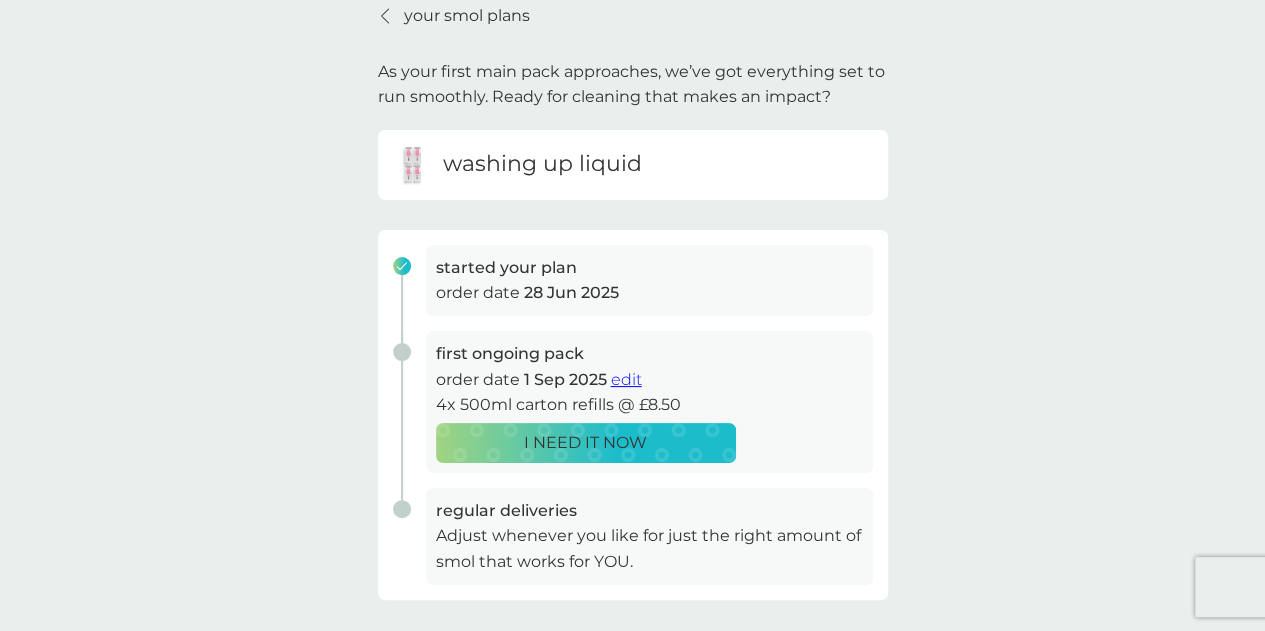 click on "edit" at bounding box center [626, 379] 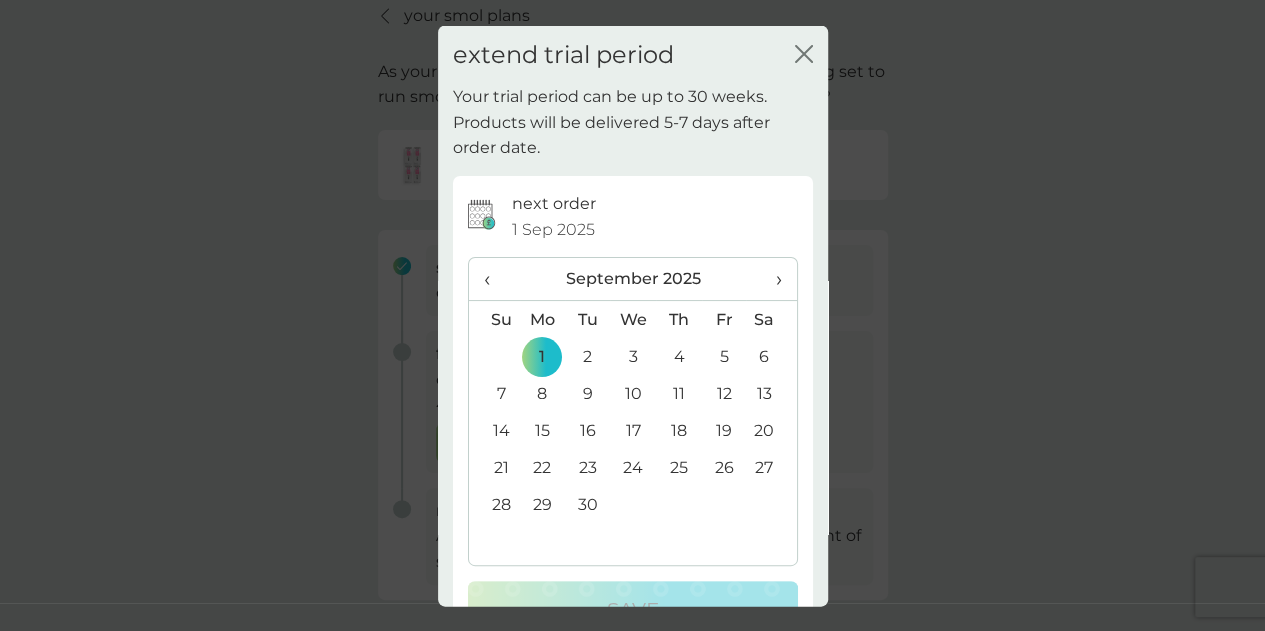click on "›" at bounding box center (771, 279) 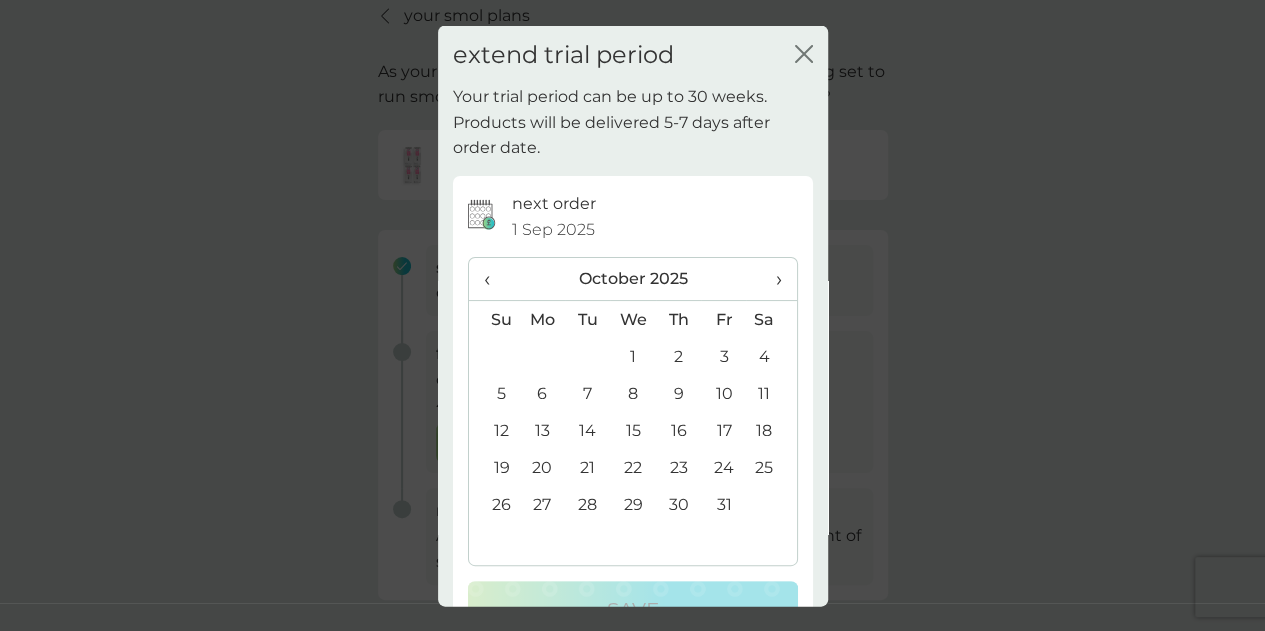 click on "1" at bounding box center [633, 356] 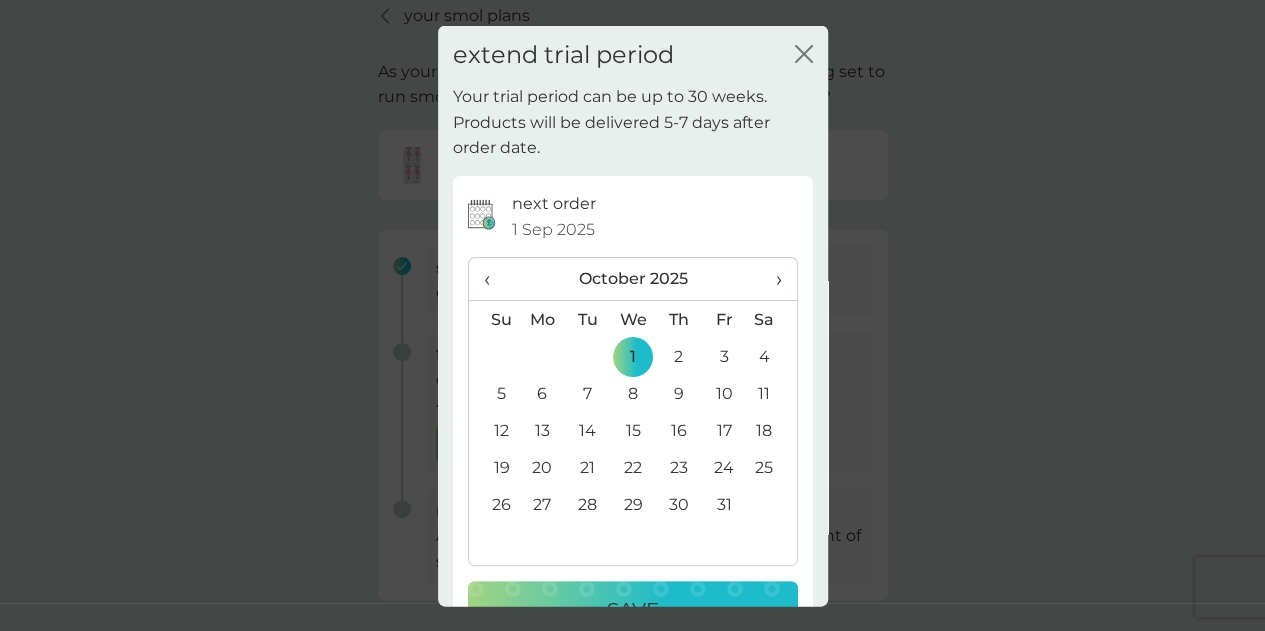 click on "Save" at bounding box center (633, 610) 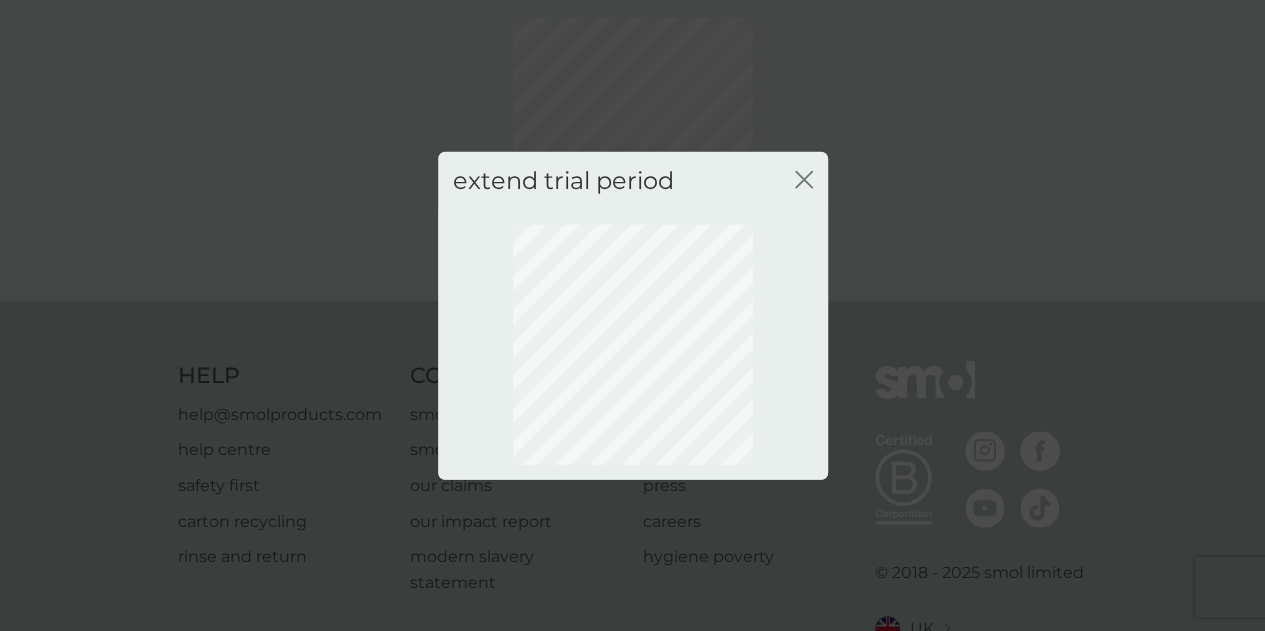 click on "close" 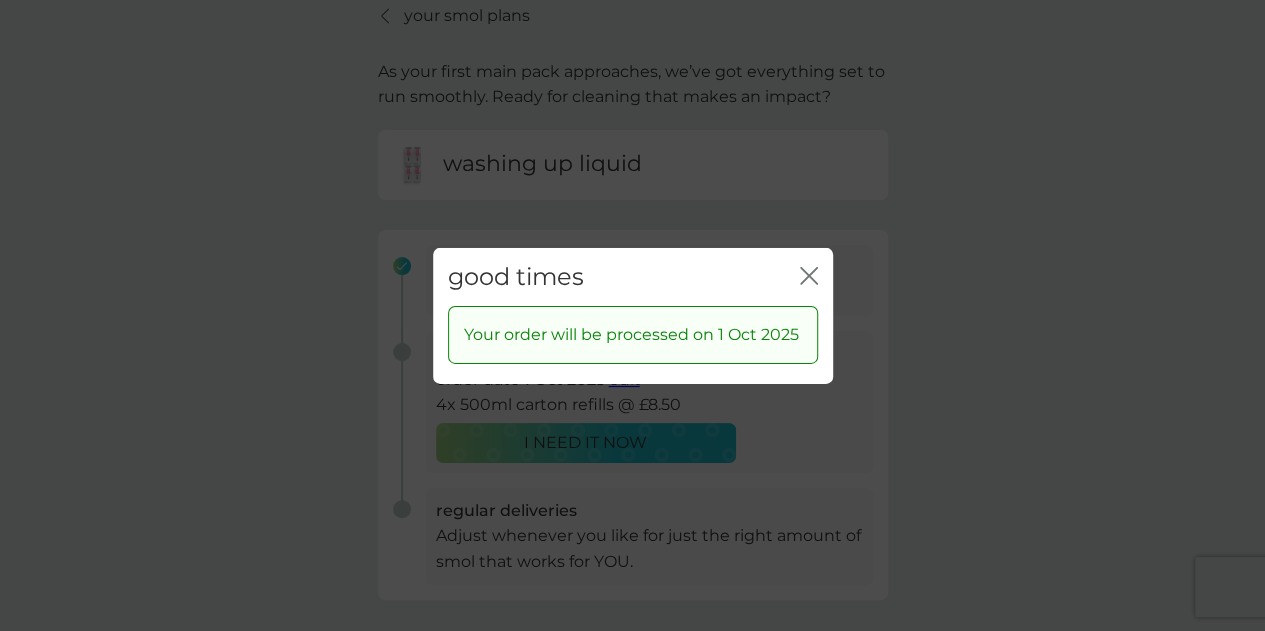 click on "close" 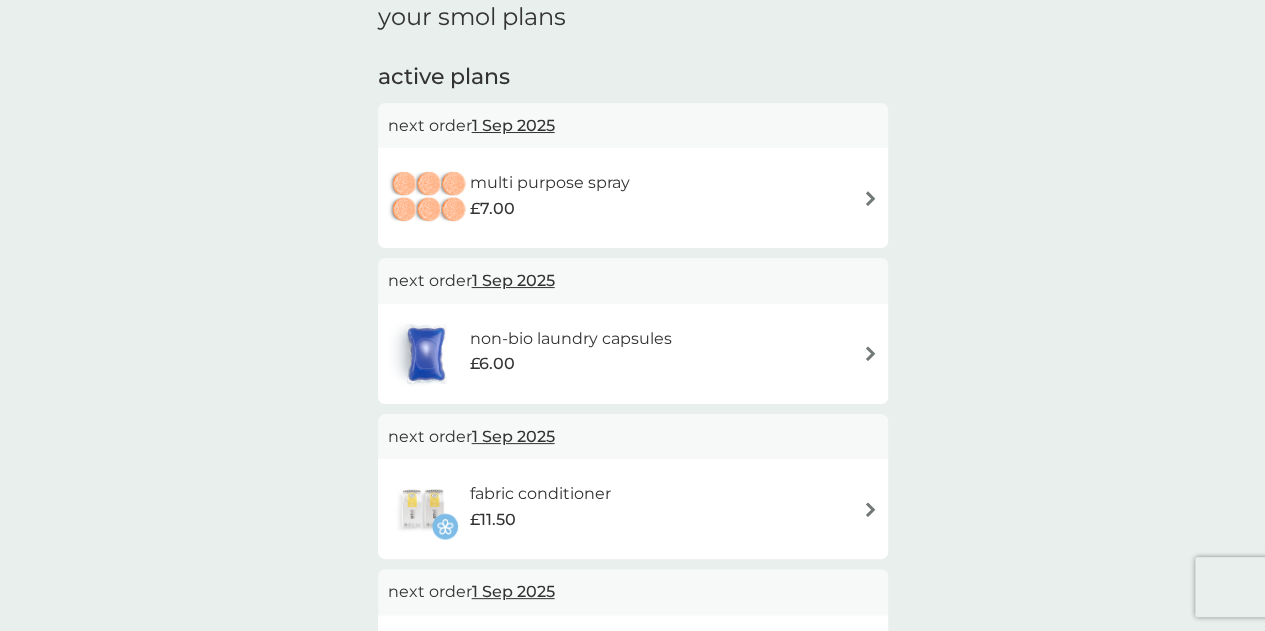 scroll, scrollTop: 0, scrollLeft: 0, axis: both 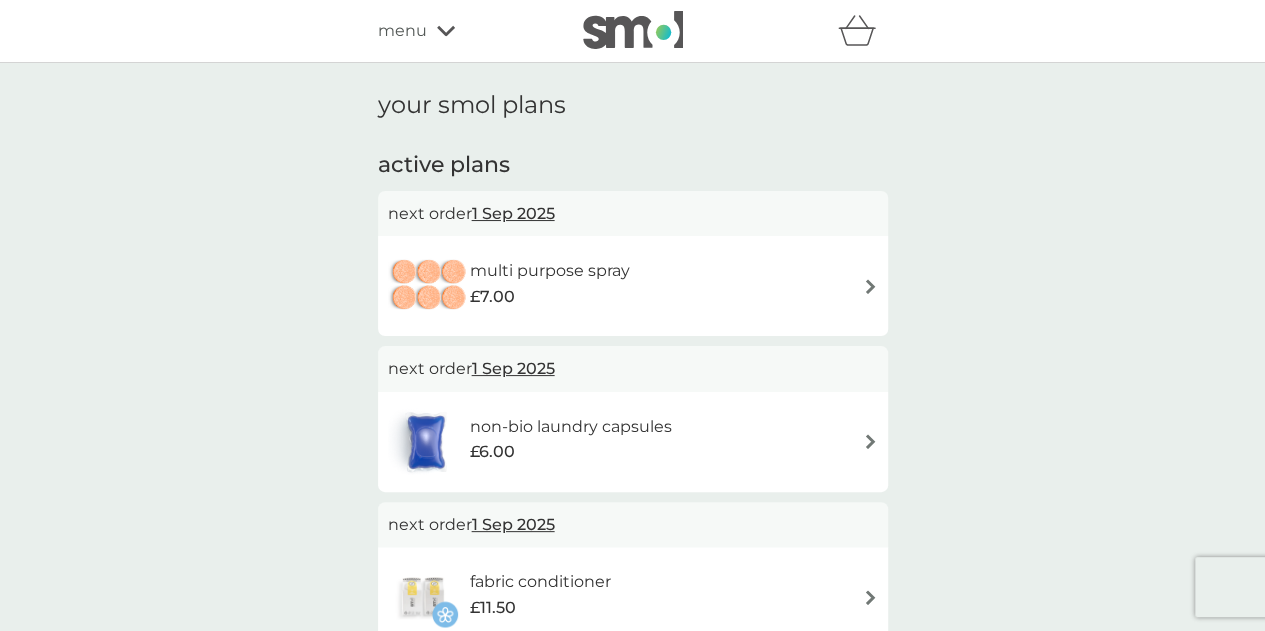 click at bounding box center (870, 286) 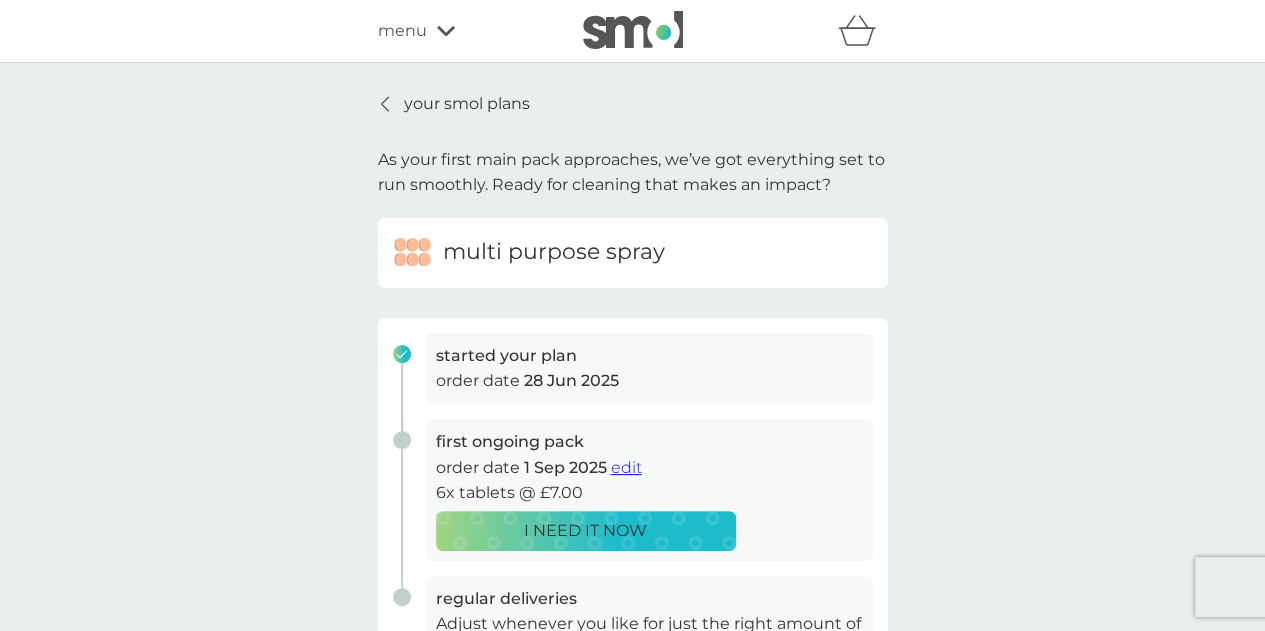 click on "edit" at bounding box center (626, 467) 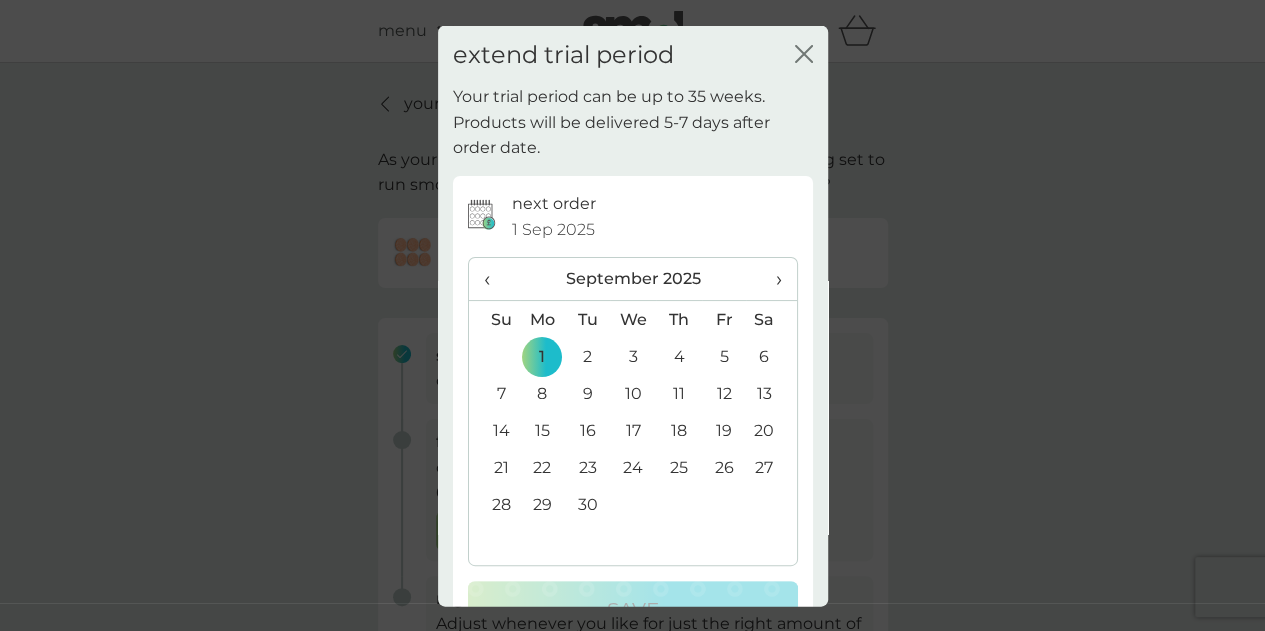 click on "›" at bounding box center [771, 279] 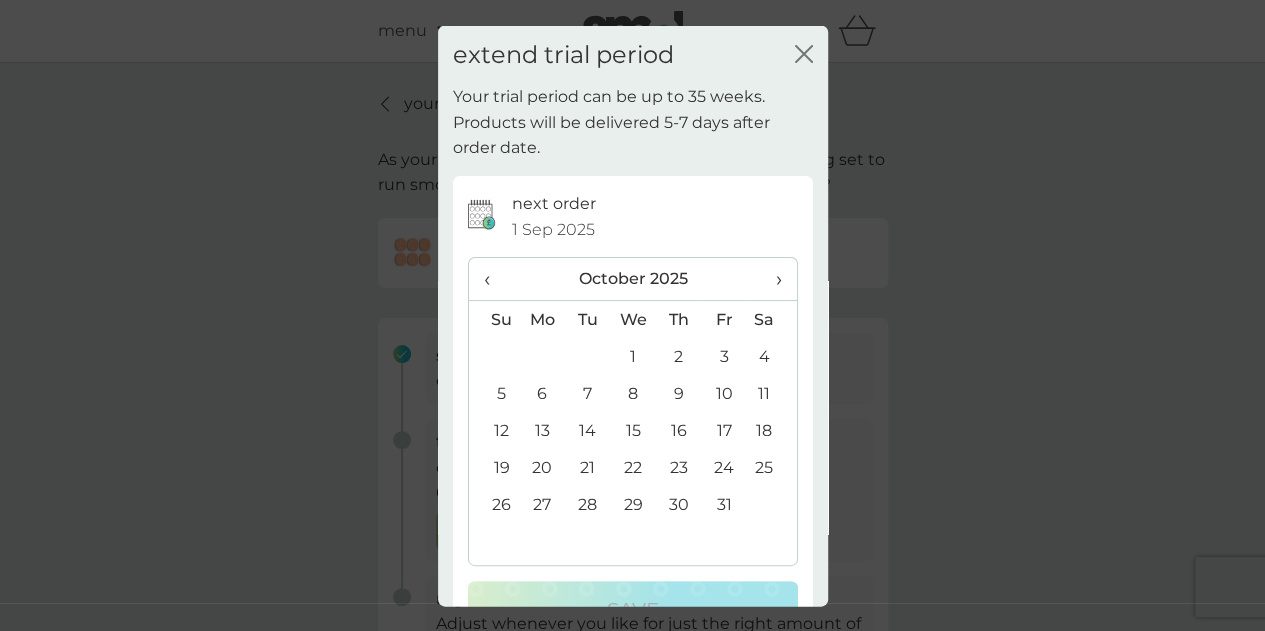 click on "1" at bounding box center [633, 356] 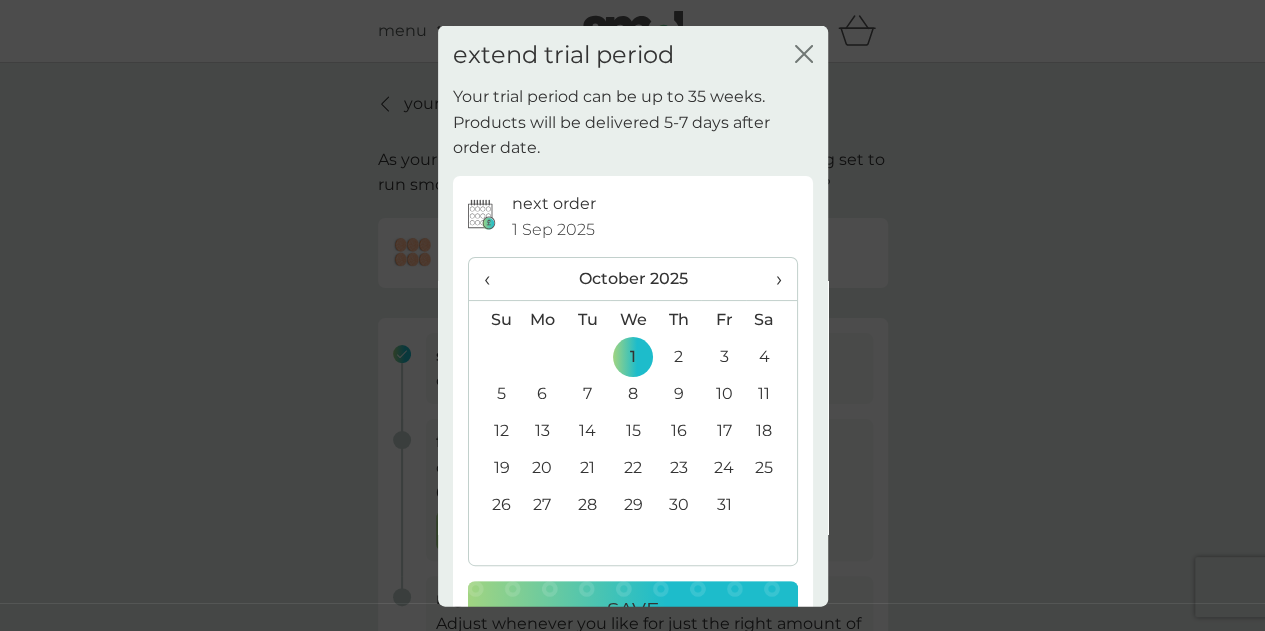 click on "Save" at bounding box center [633, 610] 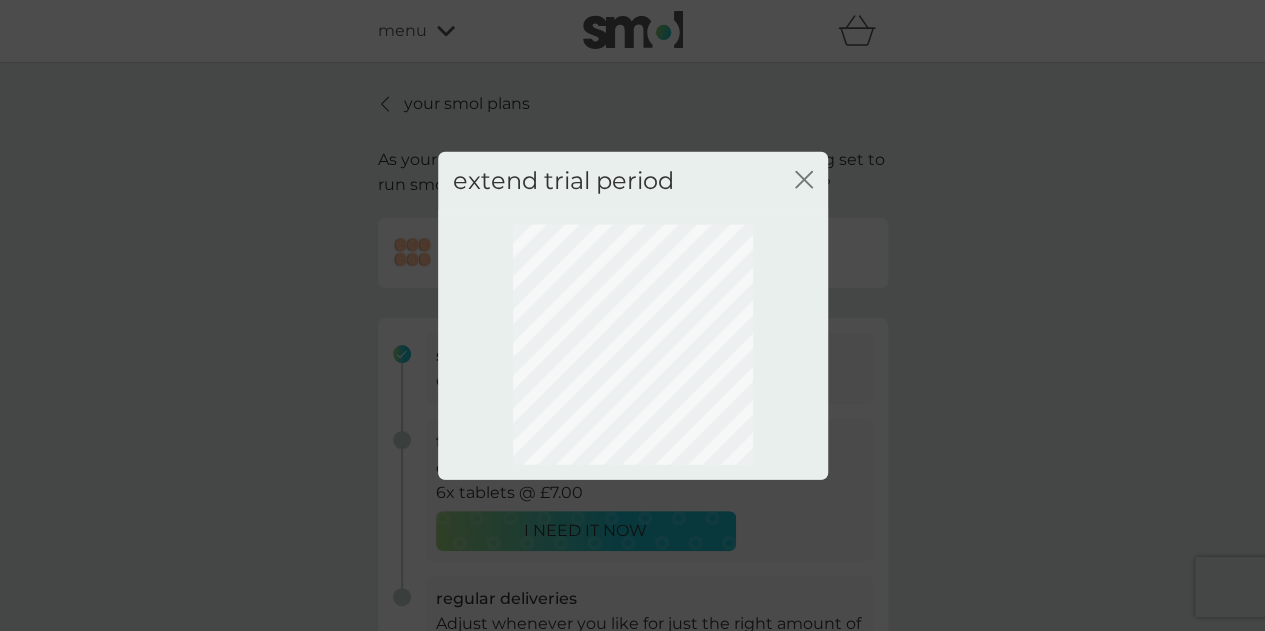 click on "extend trial period close" at bounding box center (633, 180) 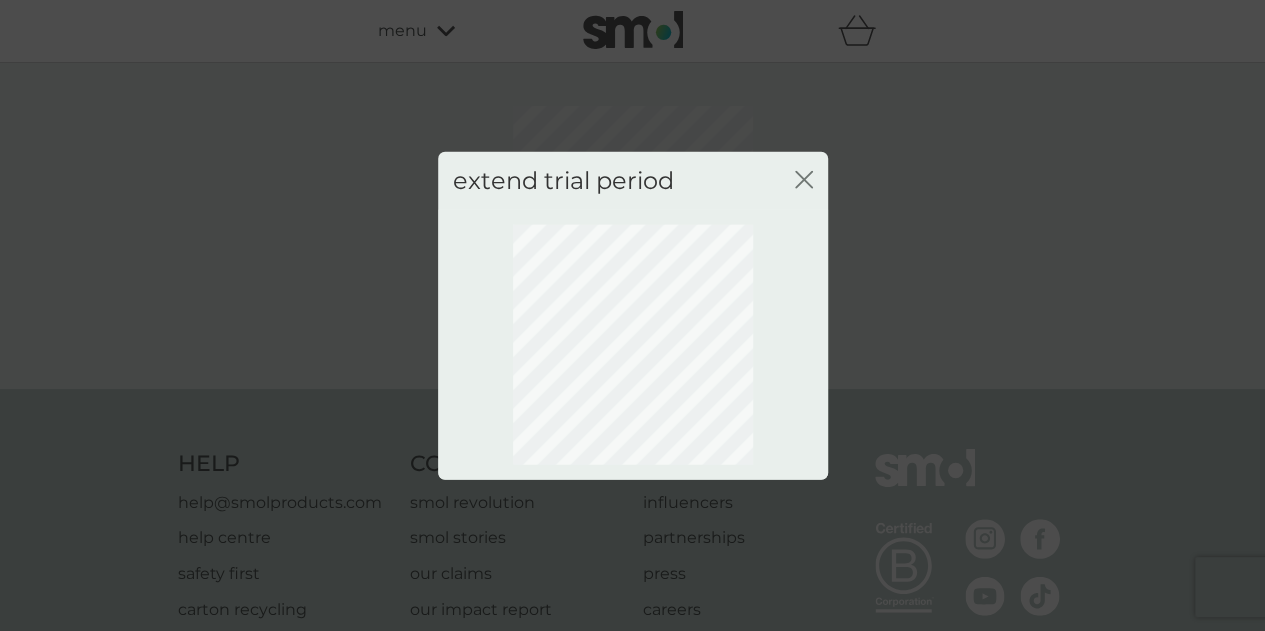 click 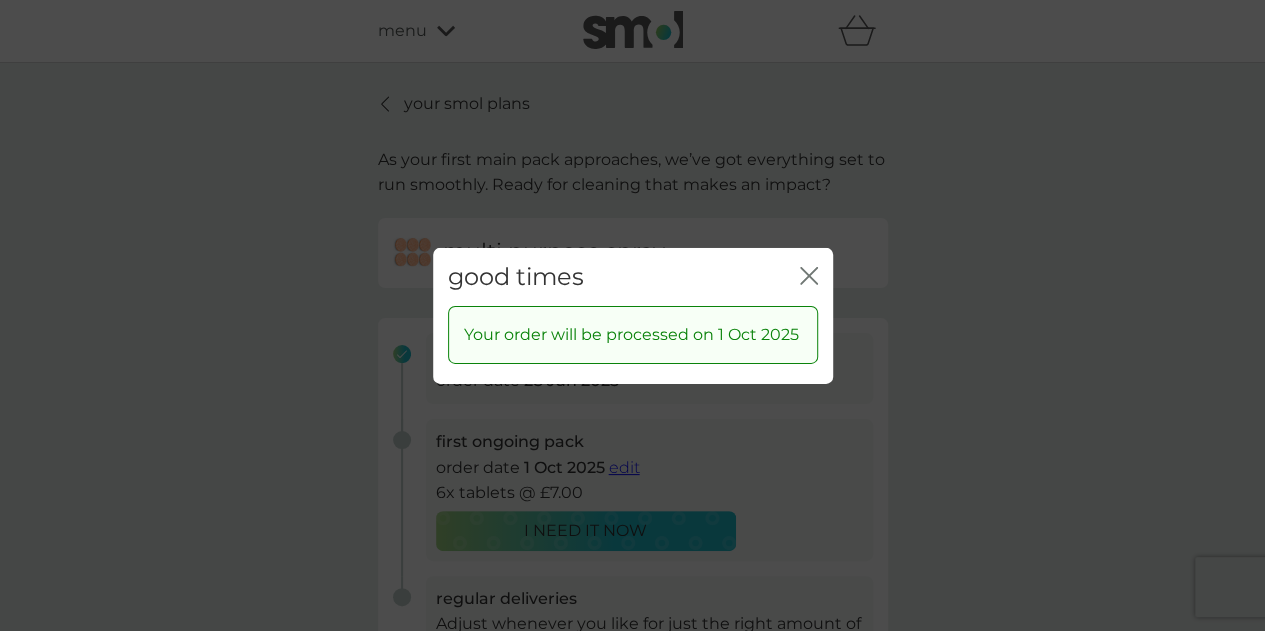 click on "close" 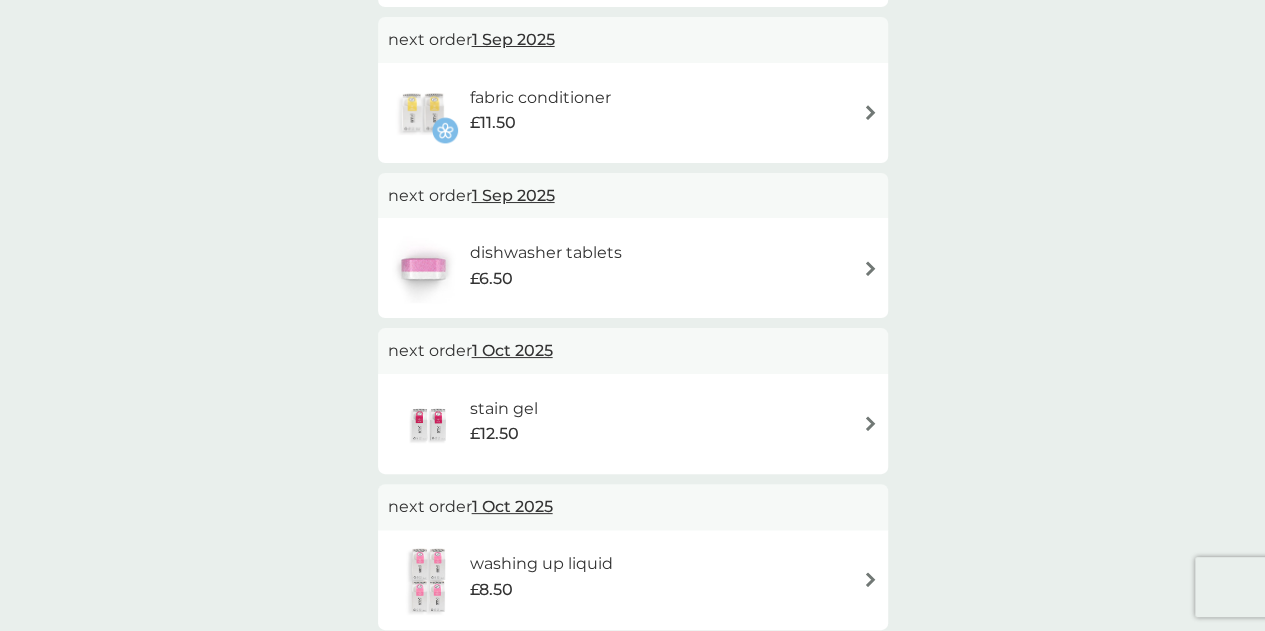 scroll, scrollTop: 349, scrollLeft: 0, axis: vertical 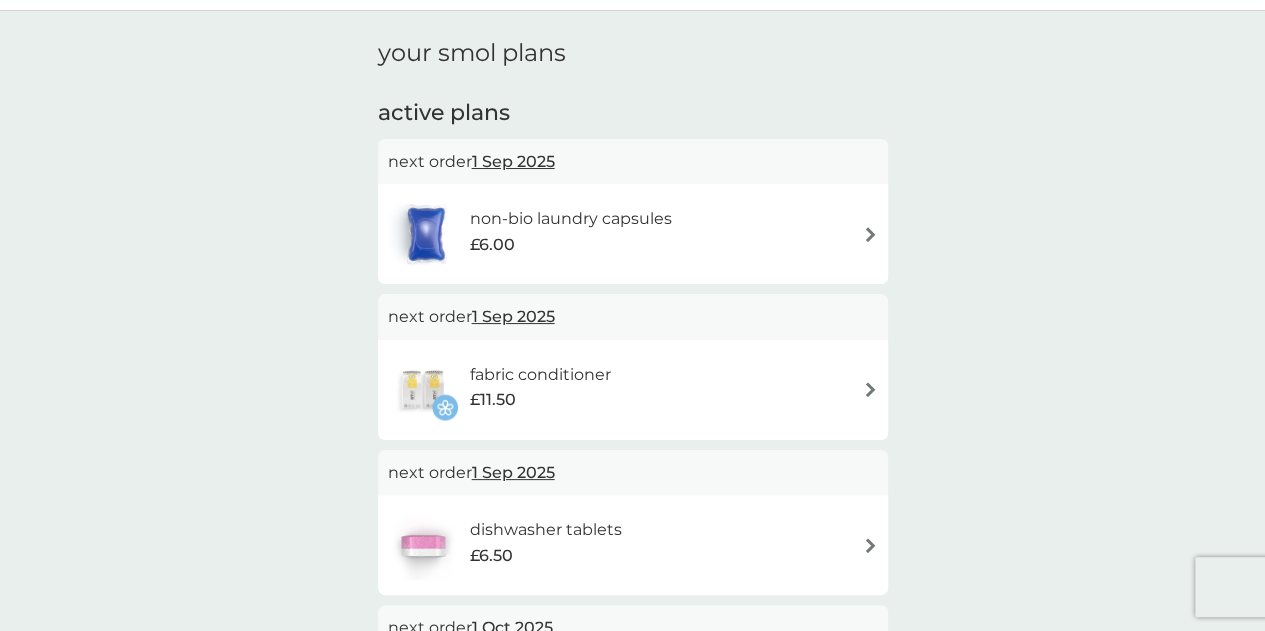 click on "non-bio laundry capsules £6.00" at bounding box center (633, 234) 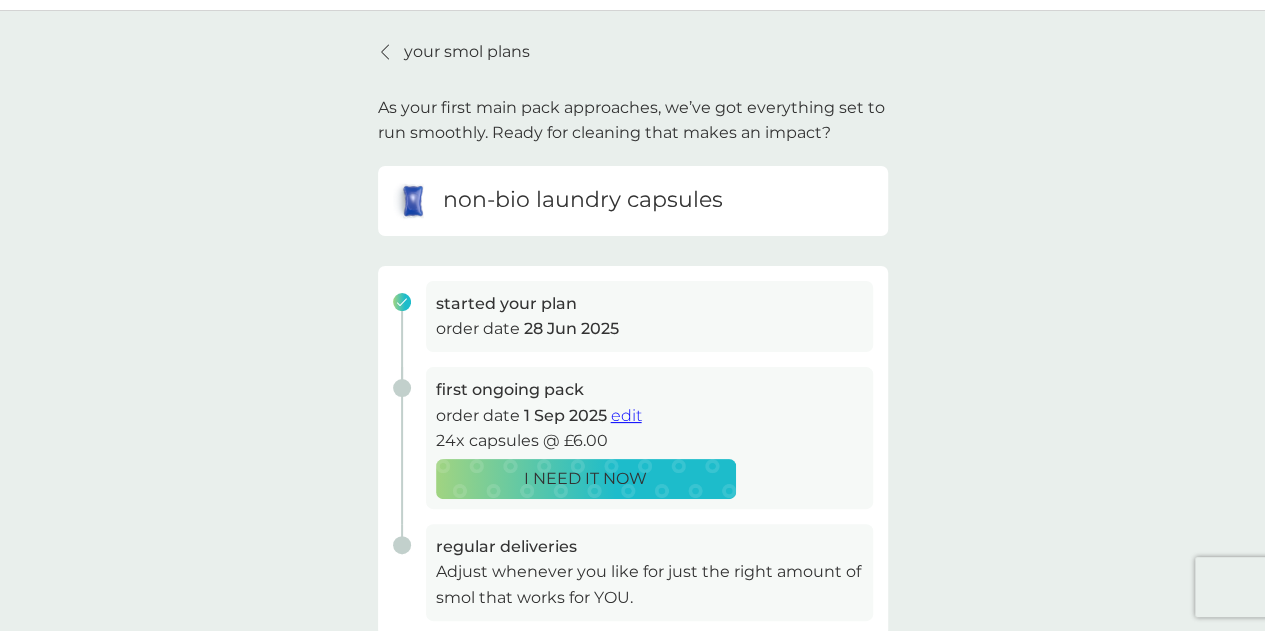 scroll, scrollTop: 0, scrollLeft: 0, axis: both 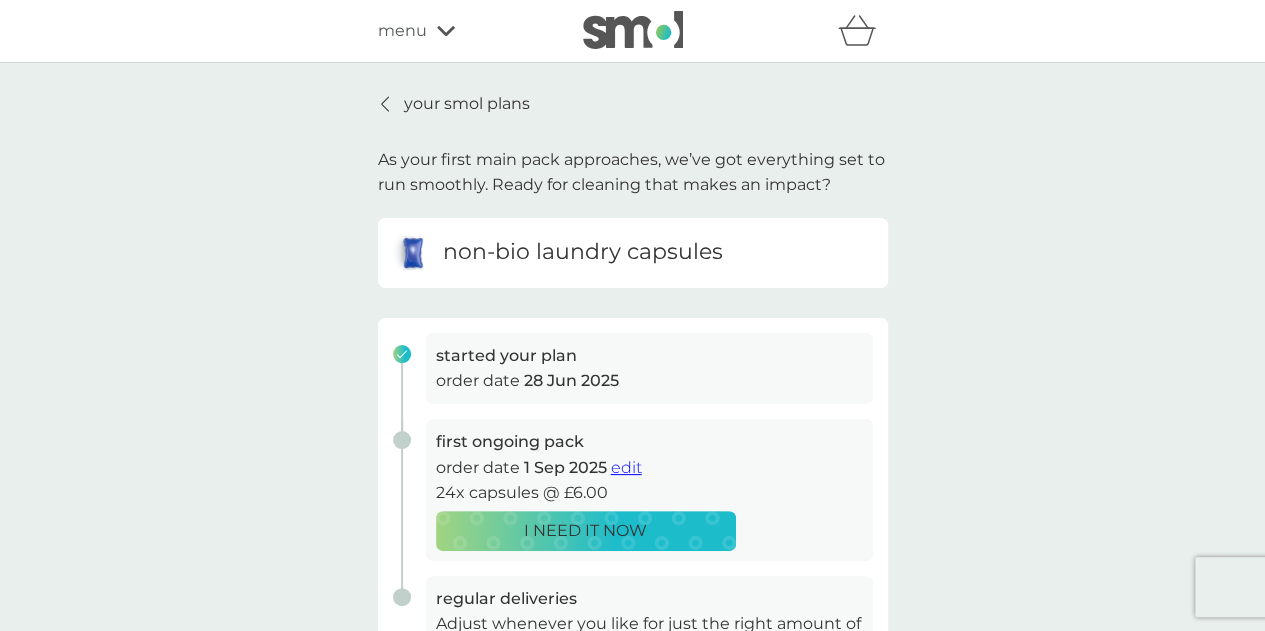 click on "your smol plans As your first main pack approaches, we’ve got everything set to run smoothly. Ready for cleaning that makes an impact? non-bio laundry capsules started your plan order date   28 Jun 2025 first ongoing pack order date   1 Sep 2025   edit 24x capsules @ £6.00 I NEED IT NOW regular deliveries Adjust whenever you like for just the right amount of smol that works for YOU. plan settings delivery address [NAME], [STREET], [TOWN], [CITY], [POSTCODE] cancel plan" at bounding box center [632, 493] 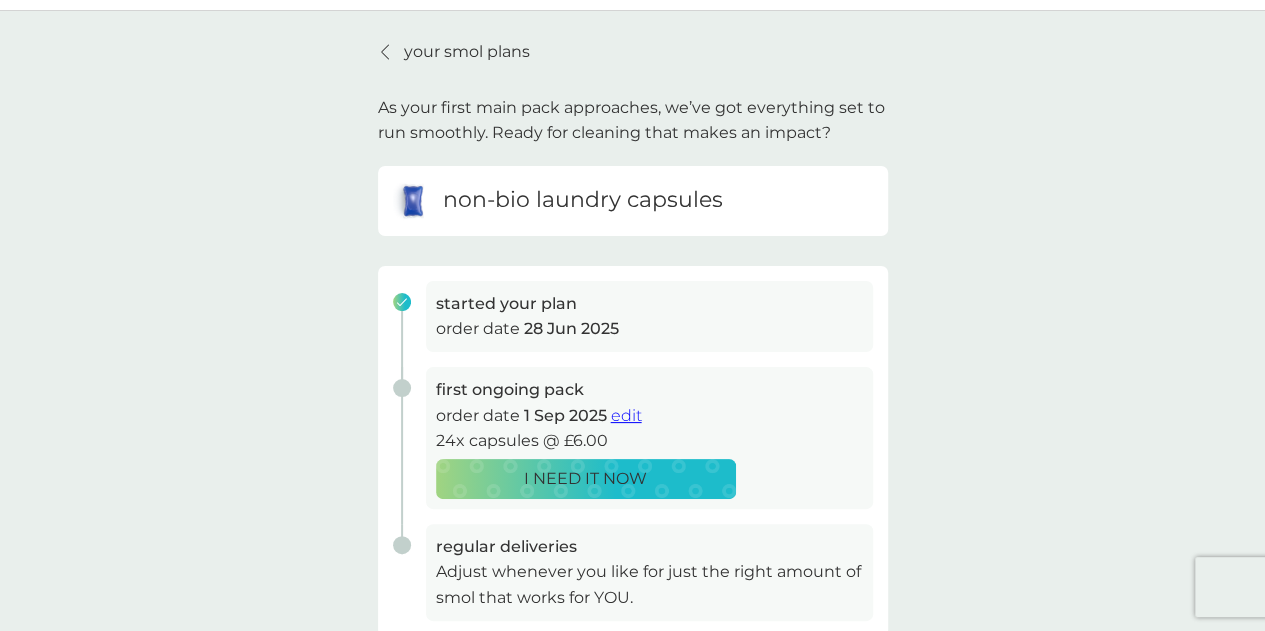 scroll, scrollTop: 63, scrollLeft: 0, axis: vertical 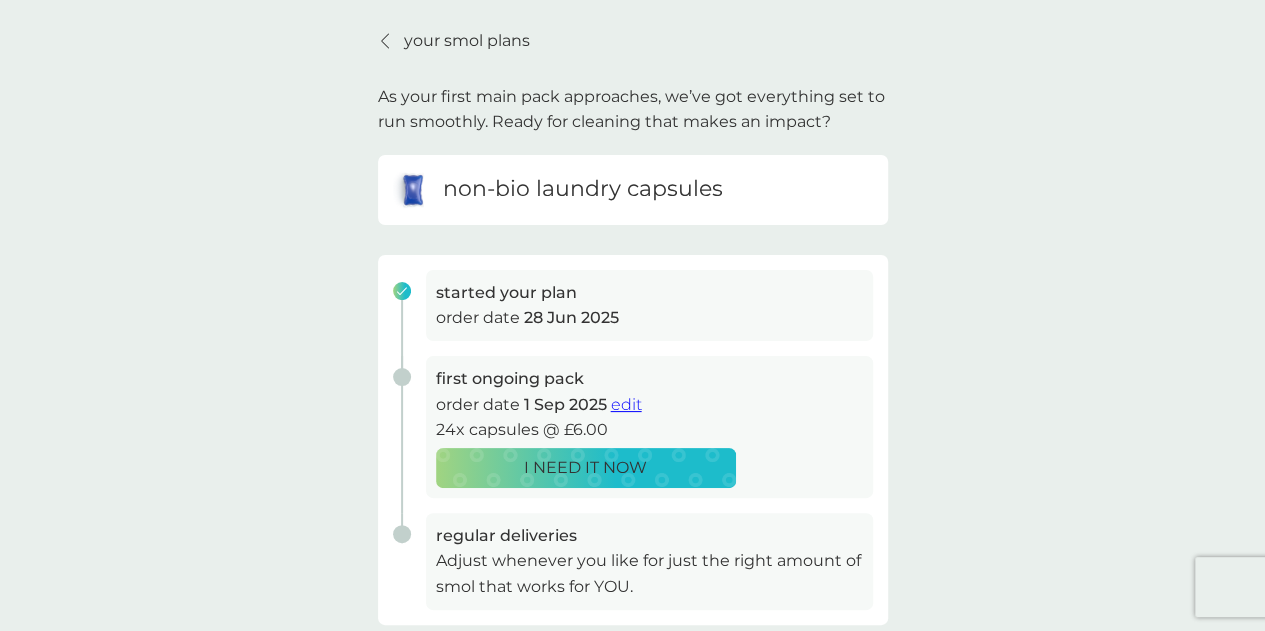 click on "edit" at bounding box center (626, 404) 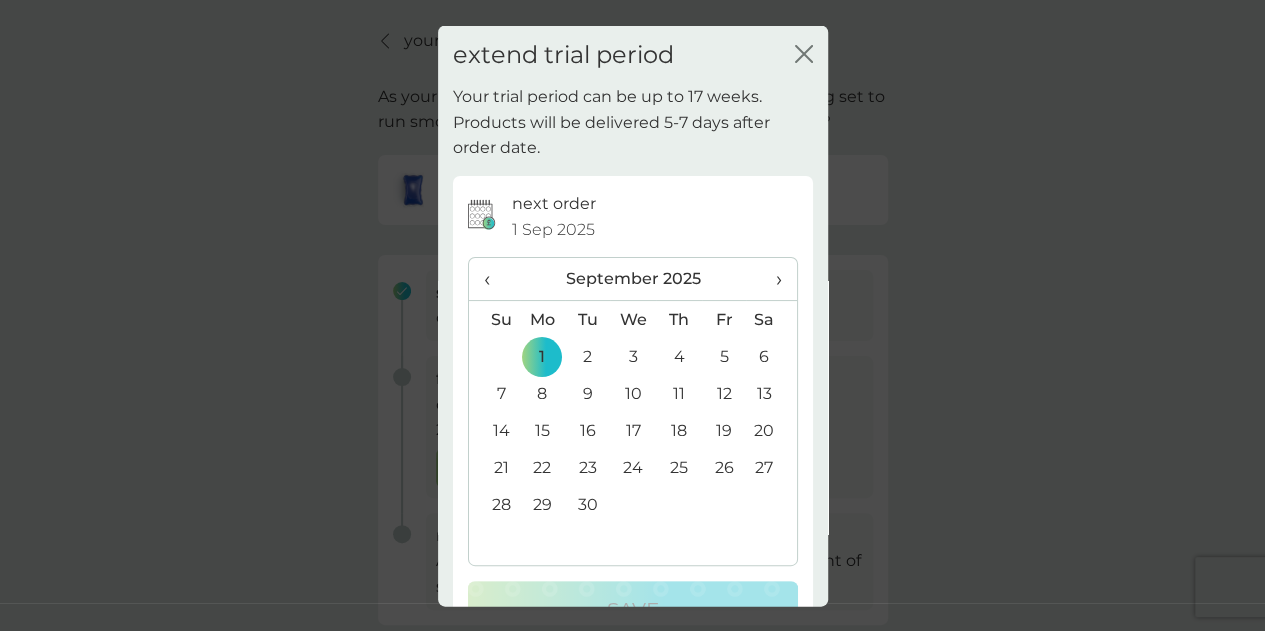 click on "‹ September 2025 › Su Mo Tu We Th Fr Sa 31 1 2 3 4 5 6 7 8 9 10 11 12 13 14 15 16 17 18 19 20 21 22 23 24 25 26 27 28 29 30 1 2 3 4 5 6 7 8 9 10 11" at bounding box center [633, 409] 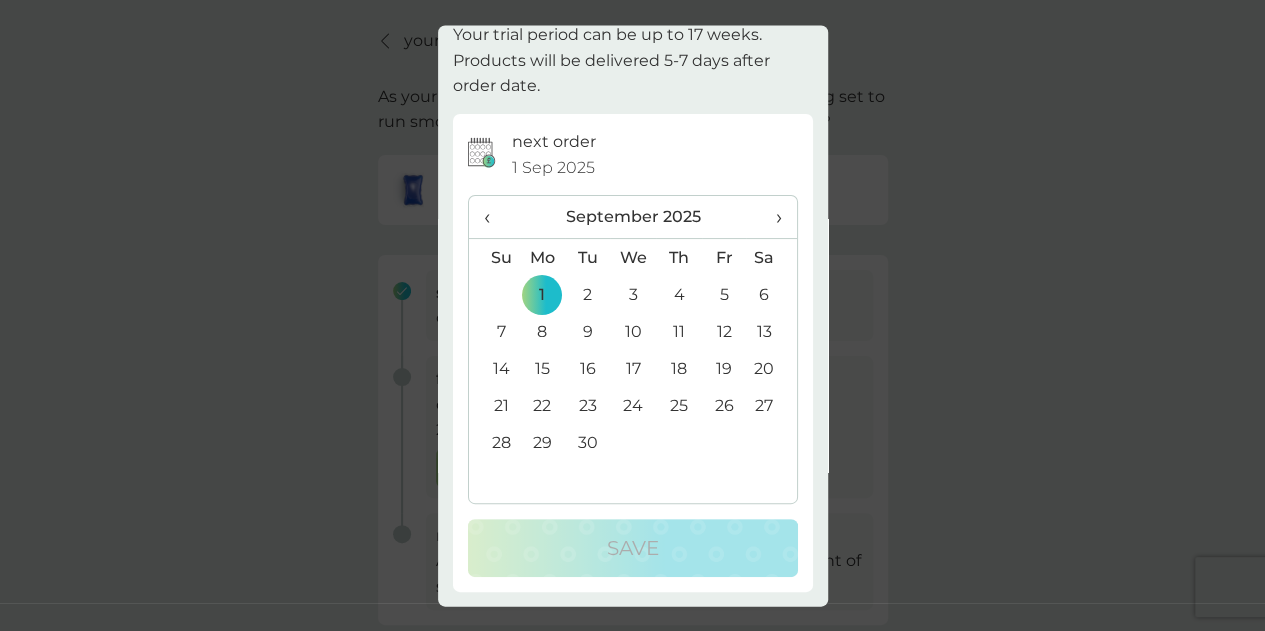 click on "‹" at bounding box center (494, 218) 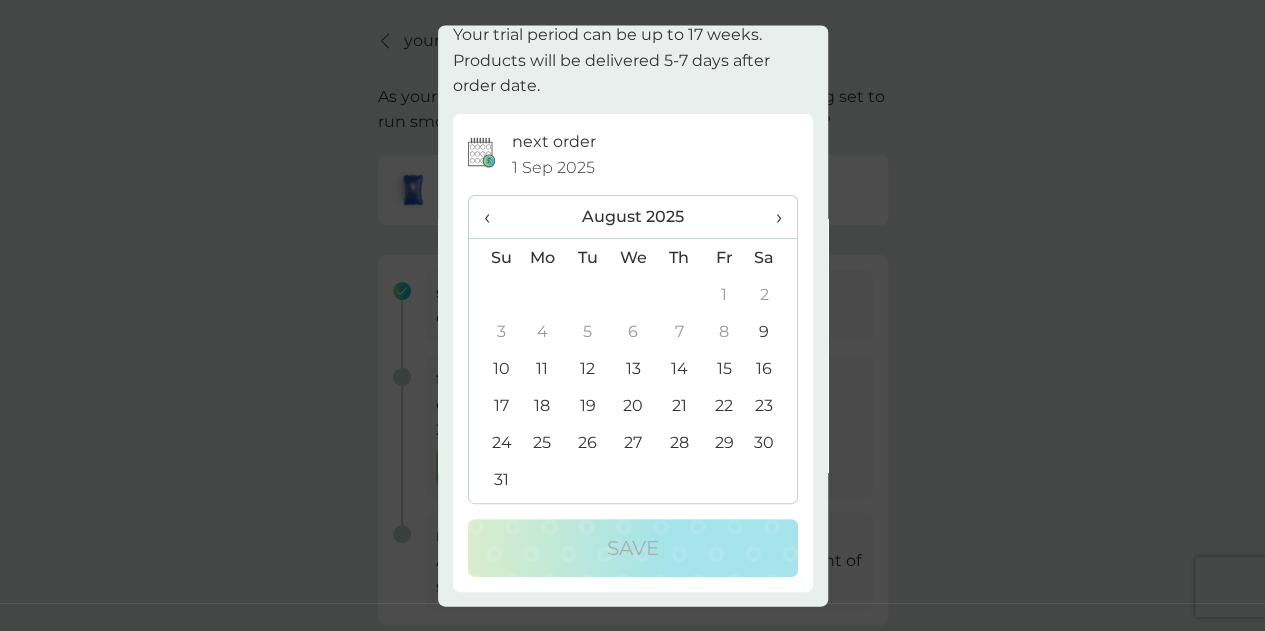 click on "10" at bounding box center [494, 369] 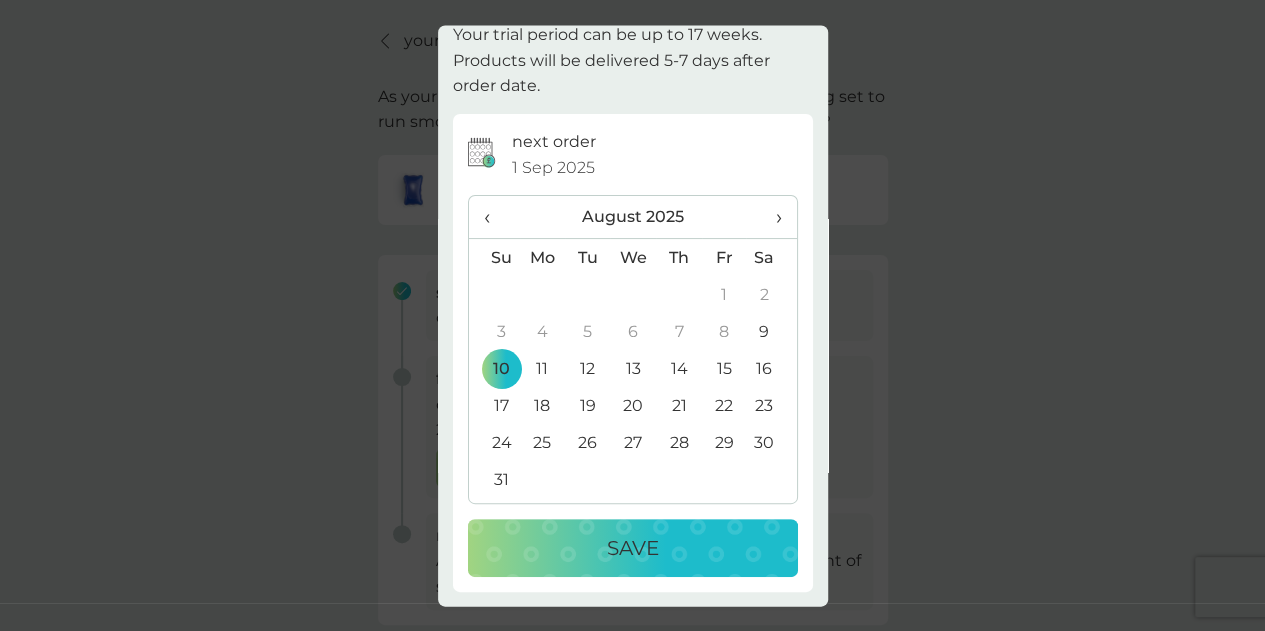 click on "Save" at bounding box center [633, 549] 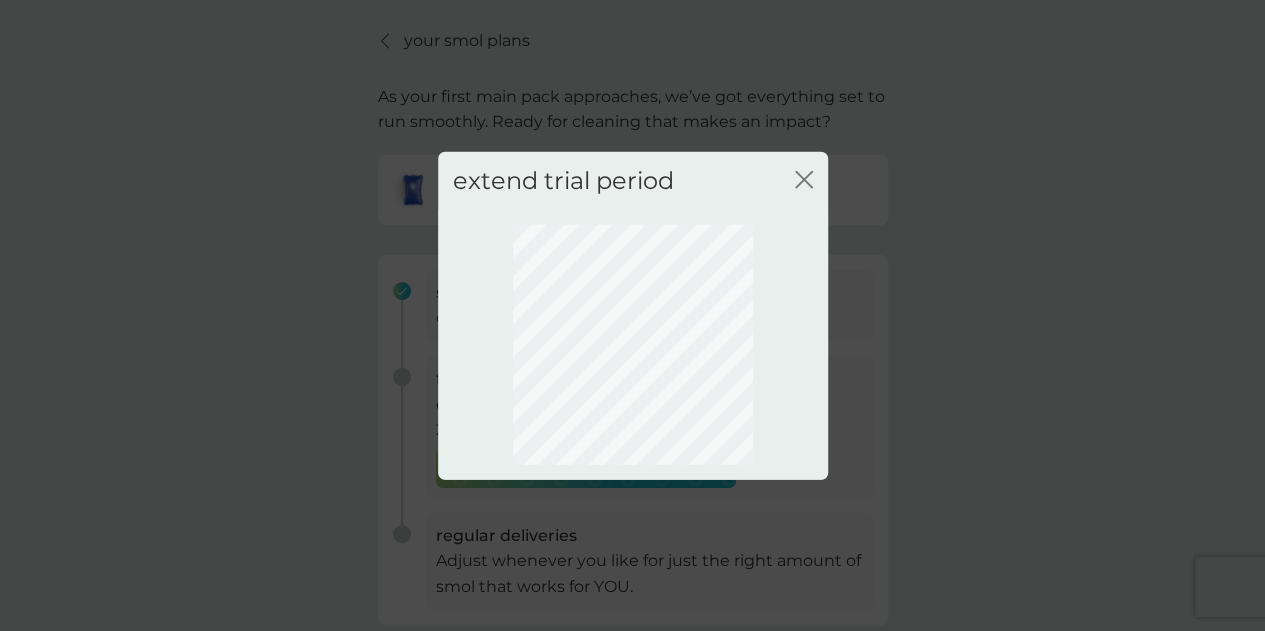 scroll, scrollTop: 0, scrollLeft: 0, axis: both 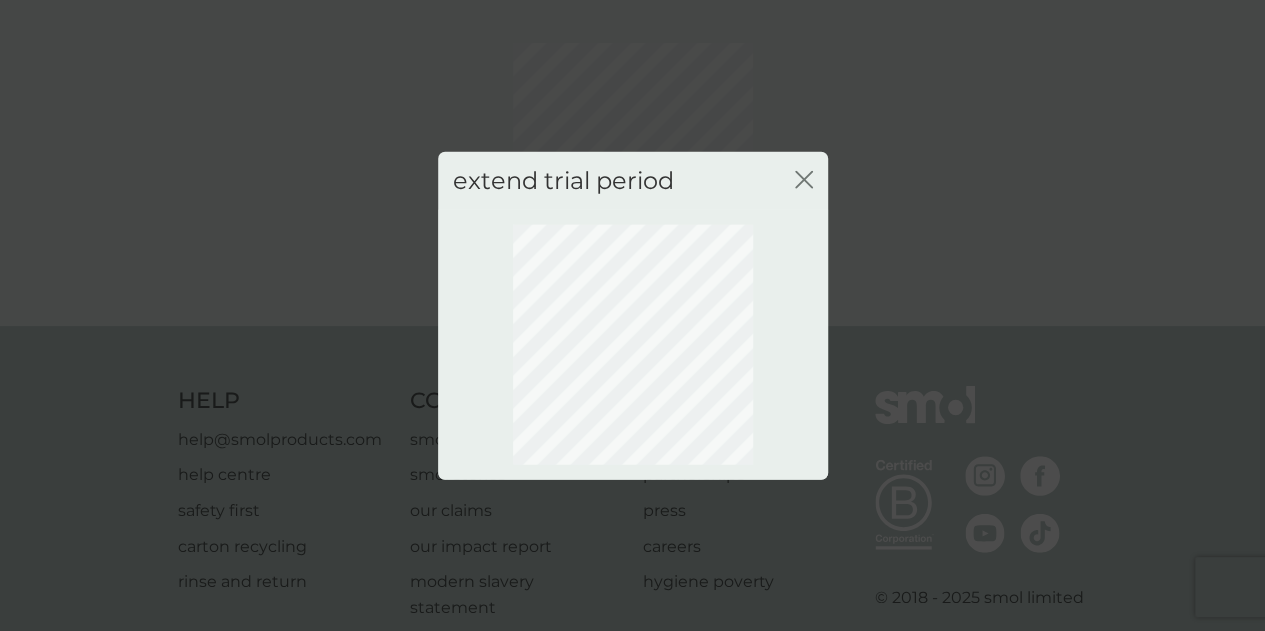 click 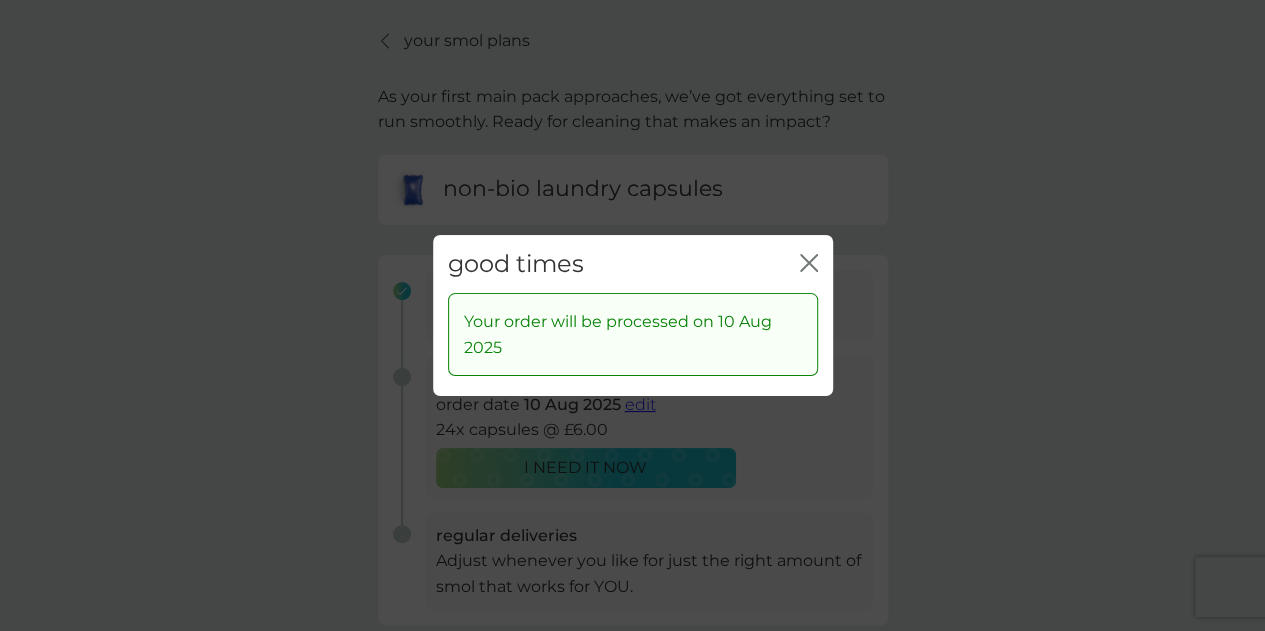 click on "close" 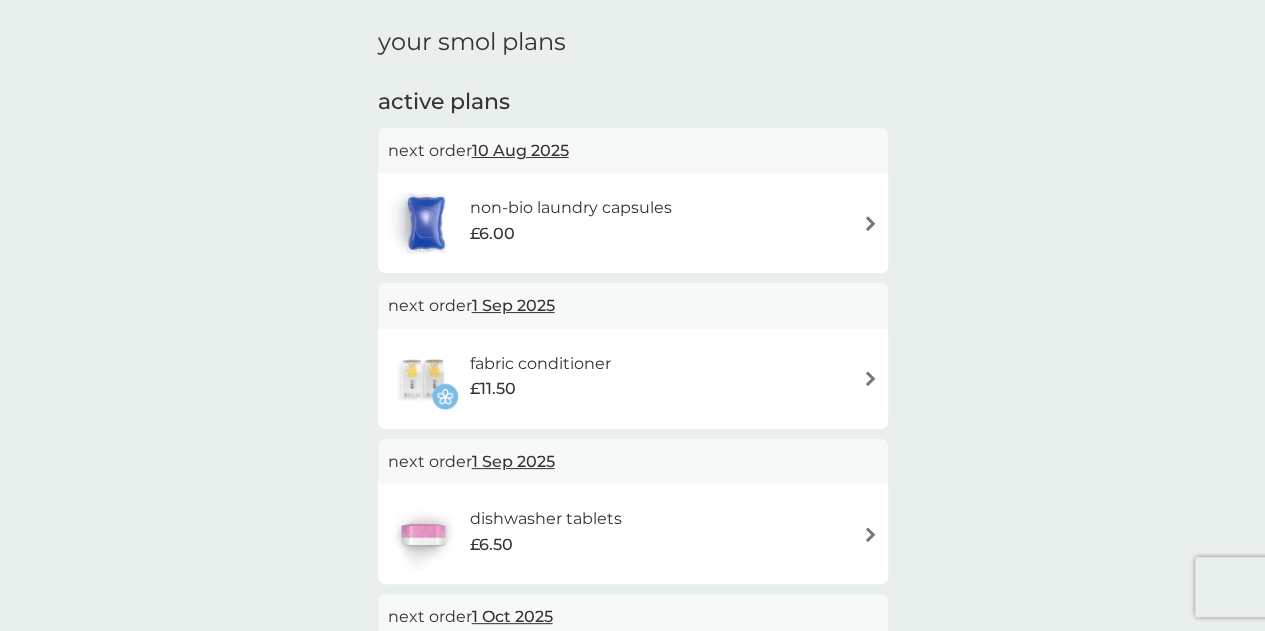 scroll, scrollTop: 52, scrollLeft: 0, axis: vertical 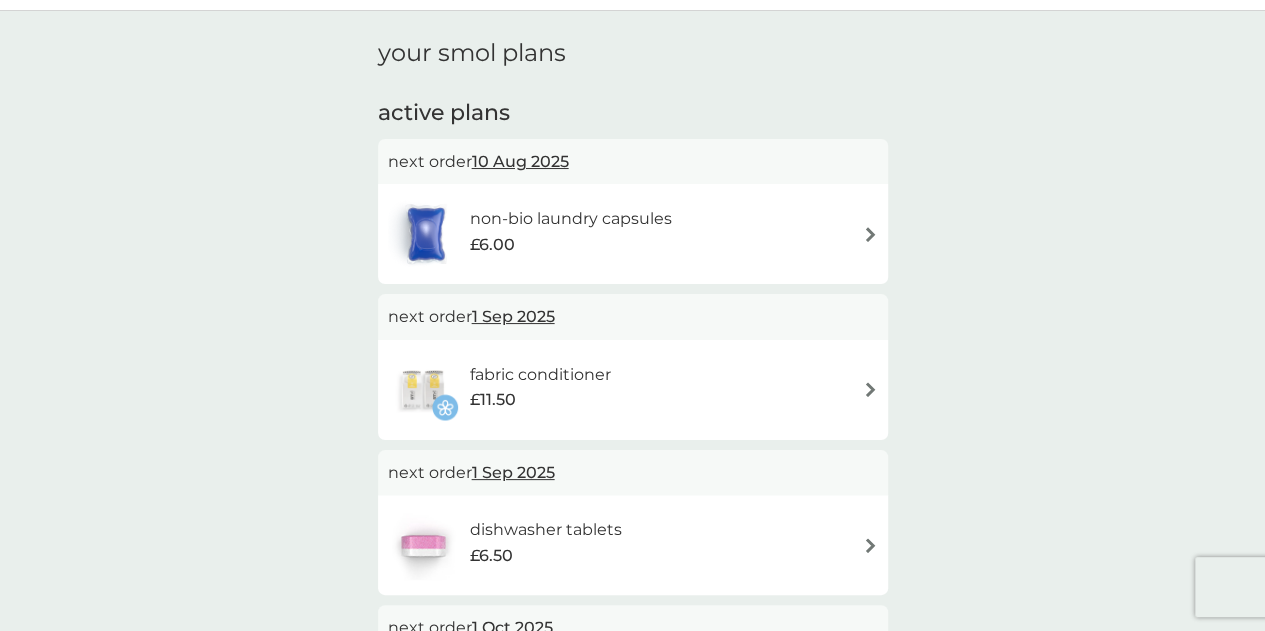 click at bounding box center [870, 545] 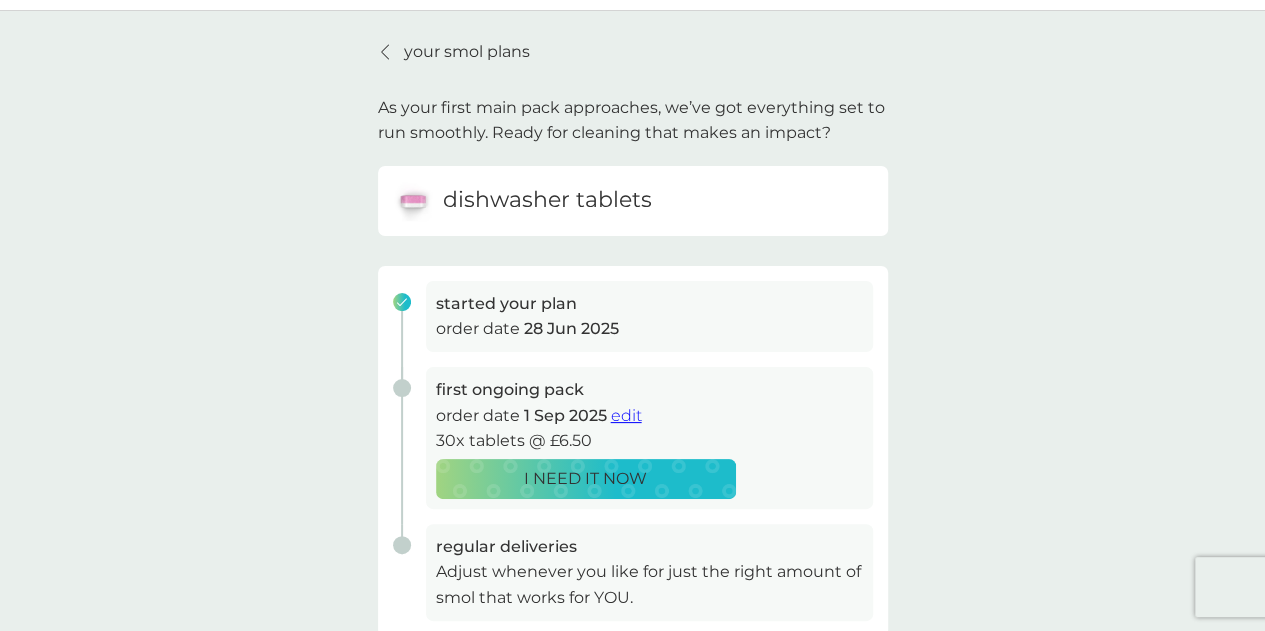 scroll, scrollTop: 0, scrollLeft: 0, axis: both 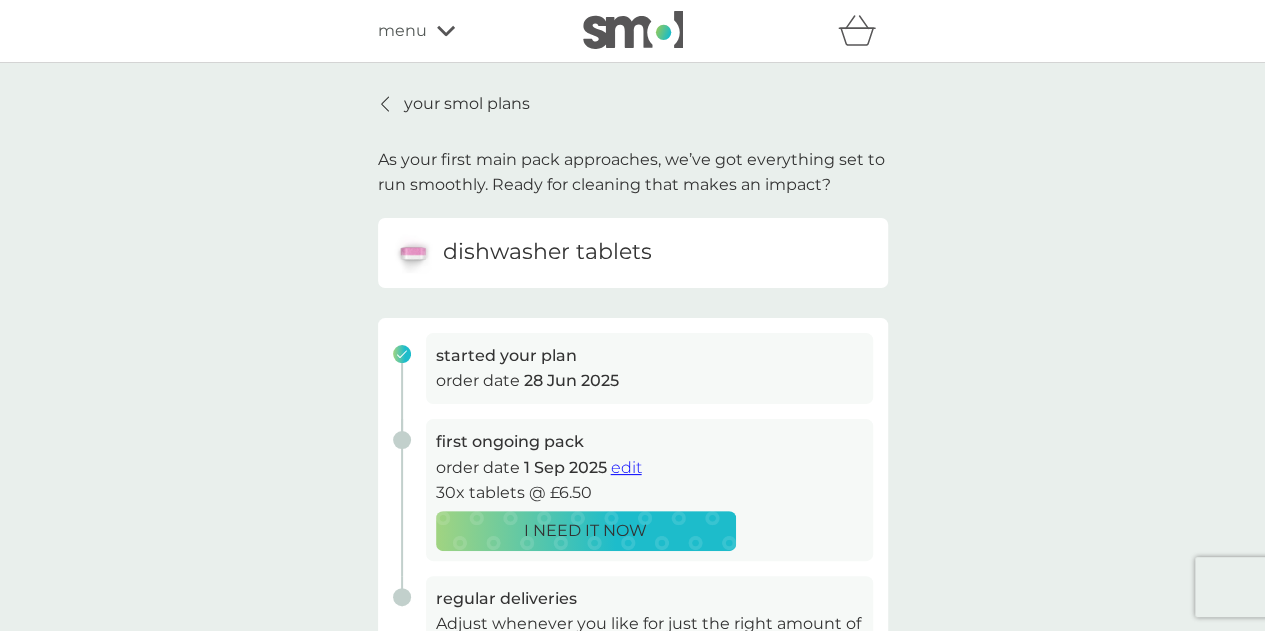 click on "edit" at bounding box center [626, 467] 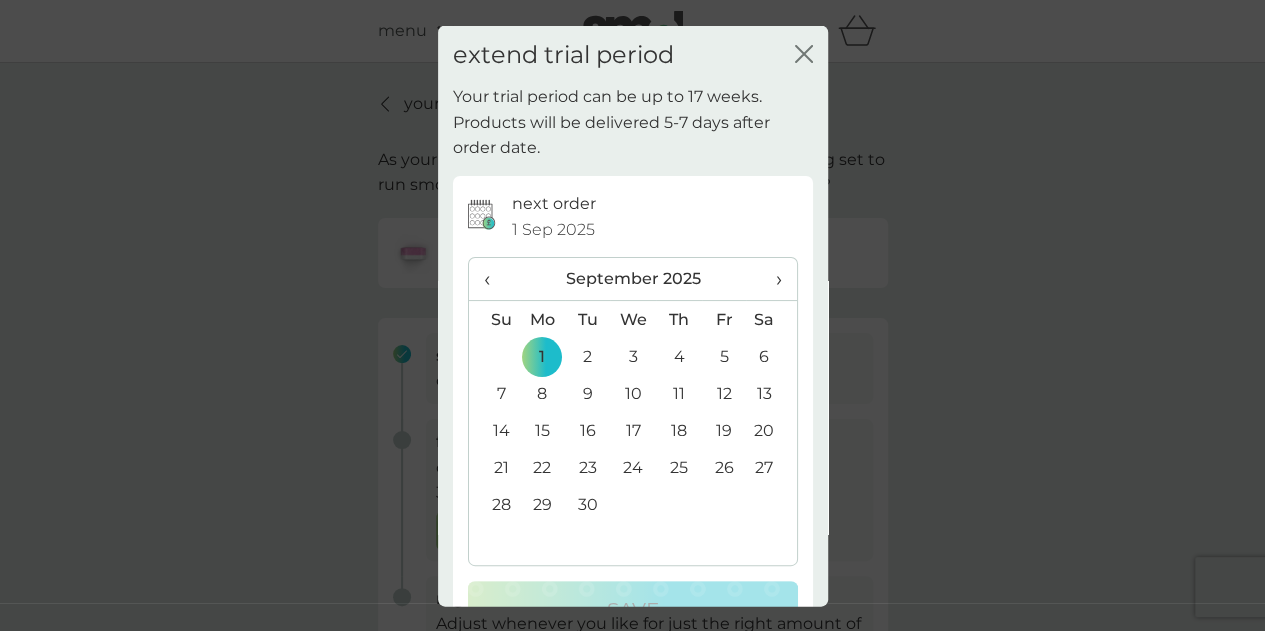 click on "‹" at bounding box center [494, 279] 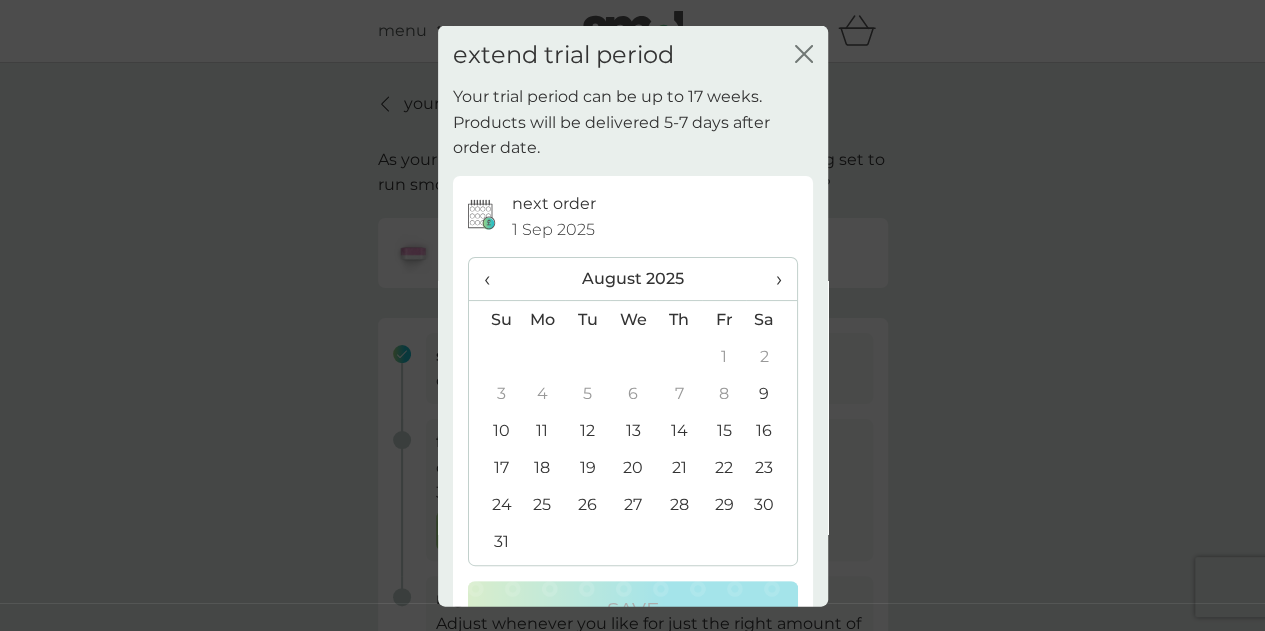 click on "10" at bounding box center (494, 430) 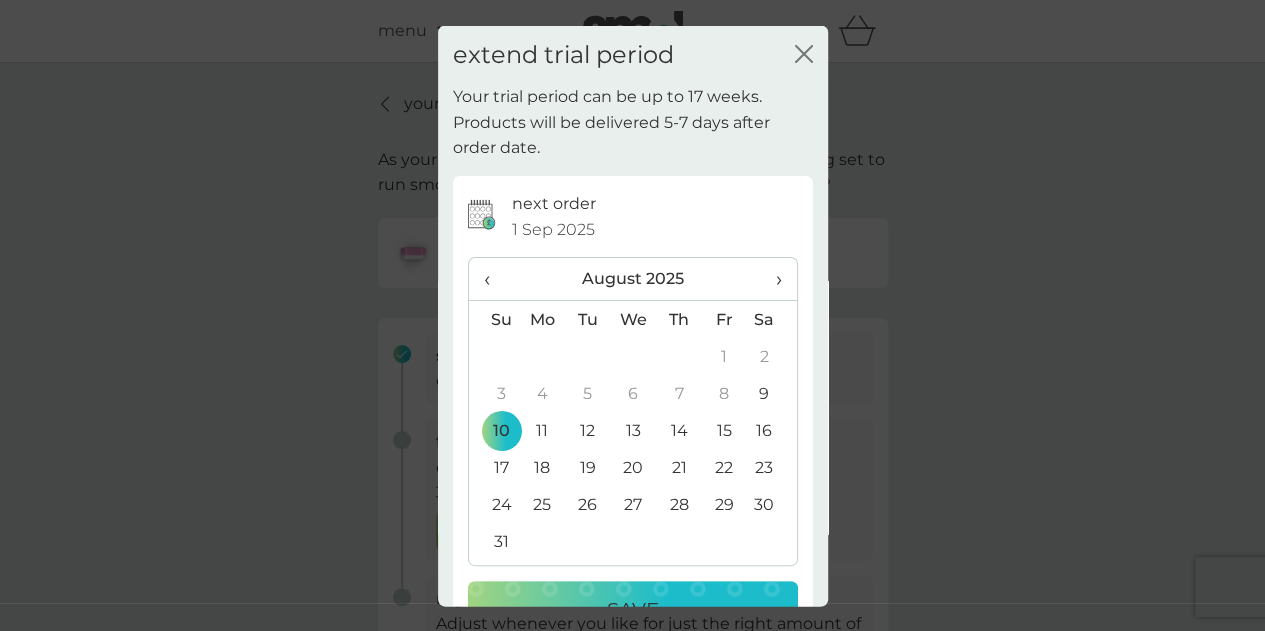click on "Save" at bounding box center (633, 610) 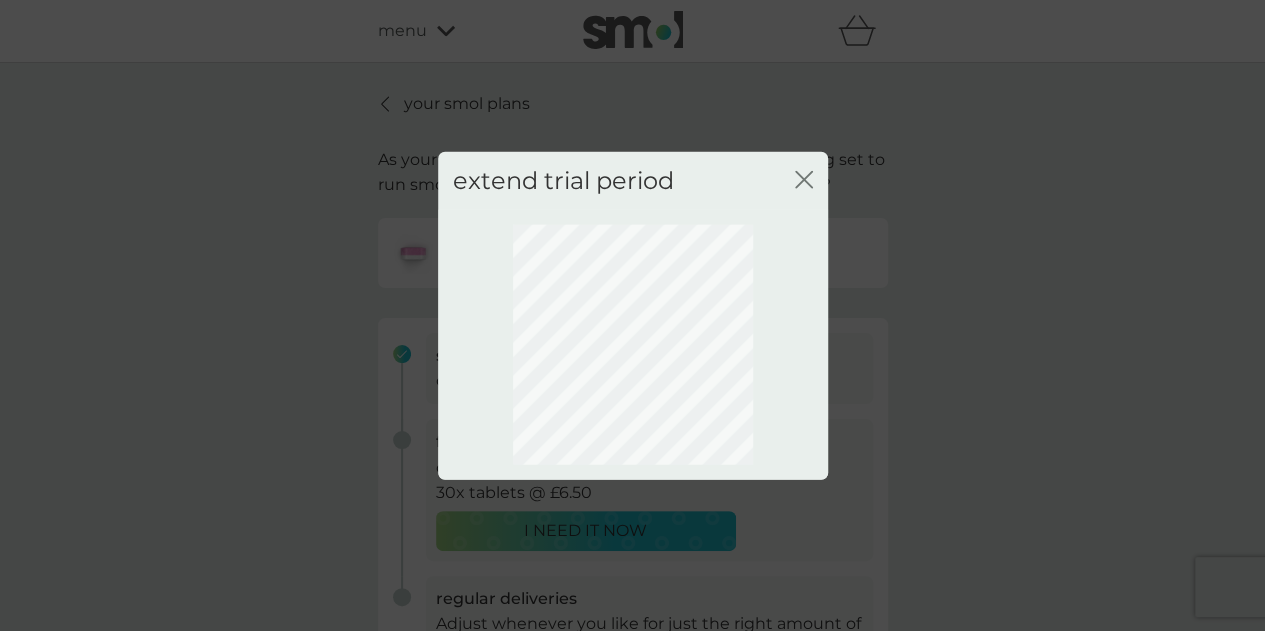 click on "close" 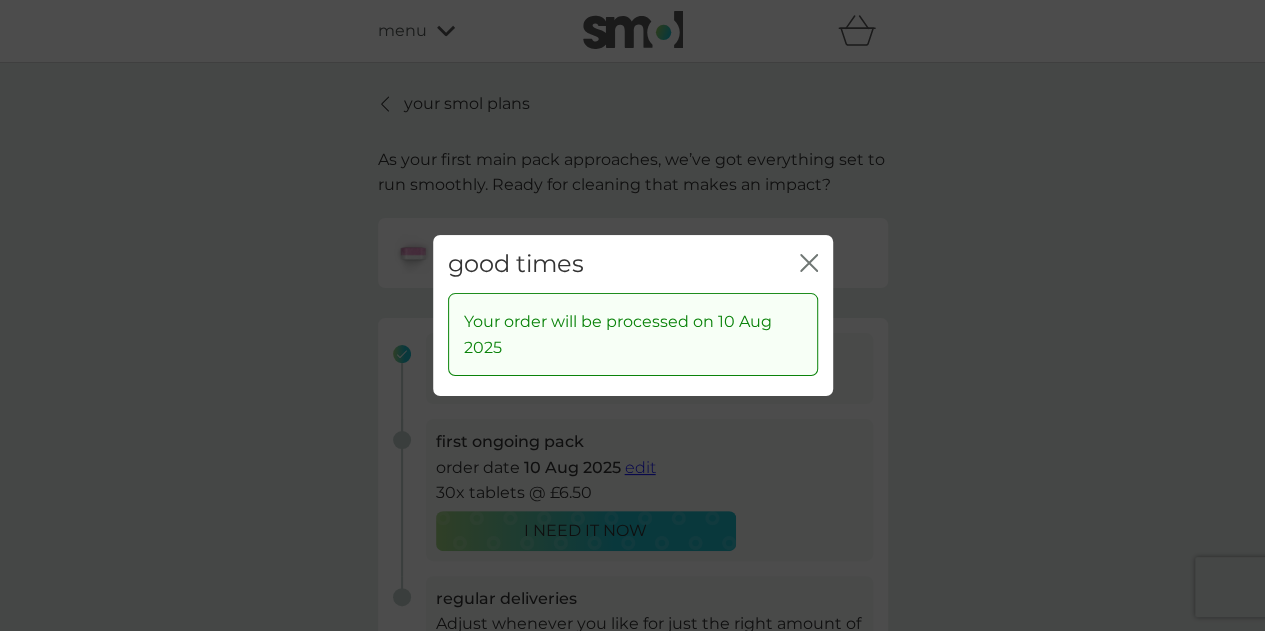 click on "close" 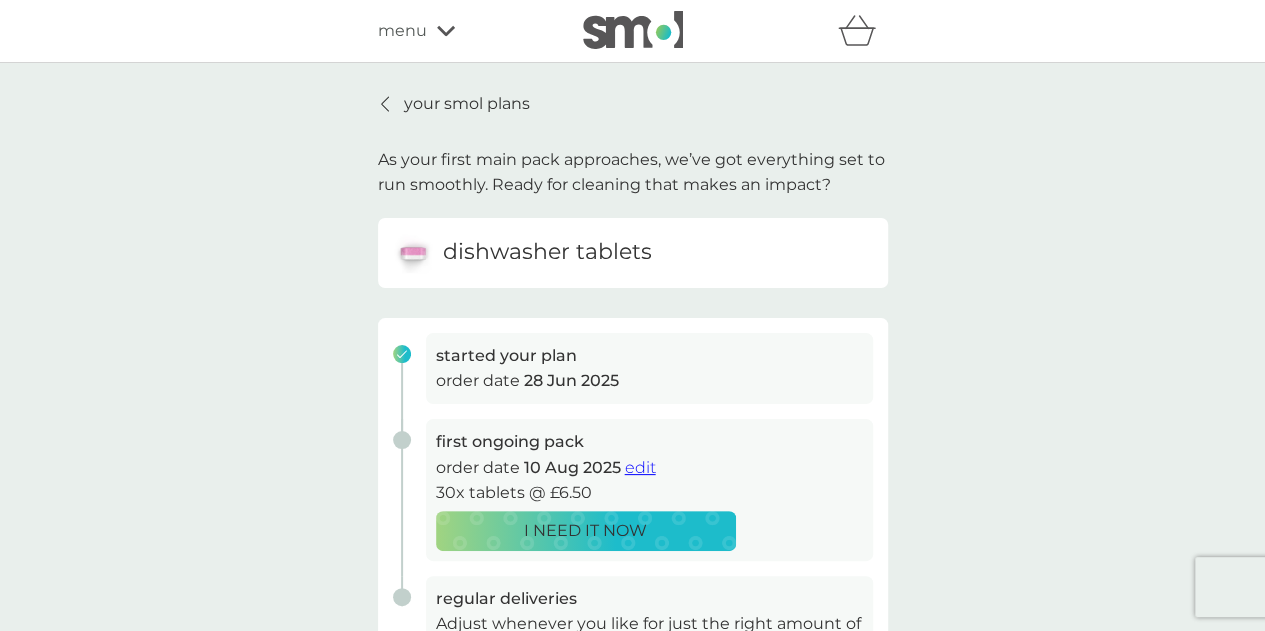 click on "your smol plans As your first main pack approaches, we’ve got everything set to run smoothly. Ready for cleaning that makes an impact? dishwasher tablets started your plan order date   28 Jun 2025 first ongoing pack order date   10 Aug 2025   edit 30x tablets @ £6.50 I NEED IT NOW regular deliveries Adjust whenever you like for just the right amount of smol that works for YOU. plan settings delivery address [NAME], [STREET], [TOWN], [CITY], [POSTCODE] cancel plan" at bounding box center (632, 493) 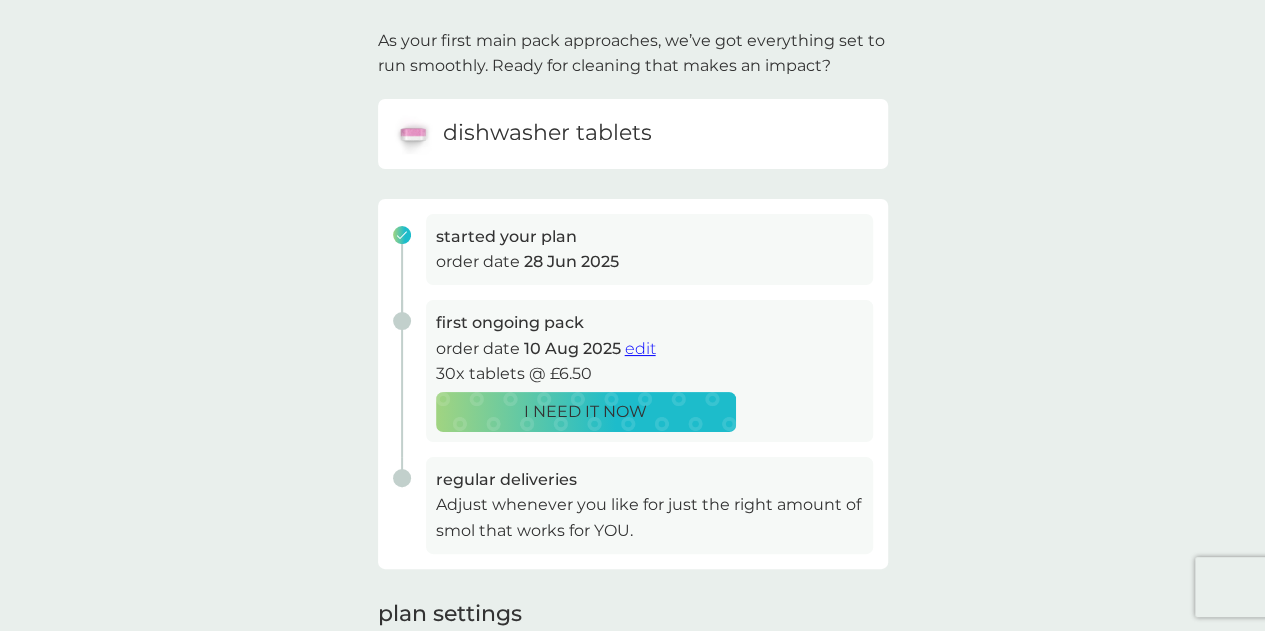 scroll, scrollTop: 122, scrollLeft: 0, axis: vertical 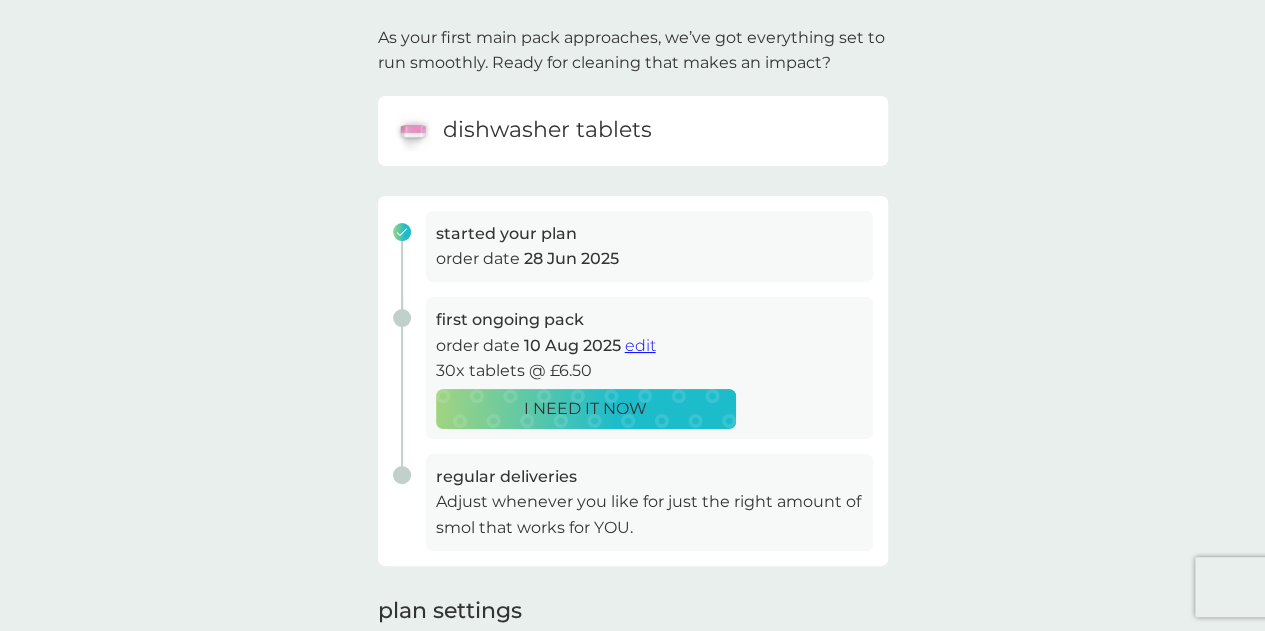 click on "your smol plans As your first main pack approaches, we’ve got everything set to run smoothly. Ready for cleaning that makes an impact? dishwasher tablets started your plan order date   28 Jun 2025 first ongoing pack order date   10 Aug 2025   edit 30x tablets @ £6.50 I NEED IT NOW regular deliveries Adjust whenever you like for just the right amount of smol that works for YOU. plan settings delivery address [NAME], [STREET], [TOWN], [CITY], [POSTCODE] cancel plan" at bounding box center [632, 371] 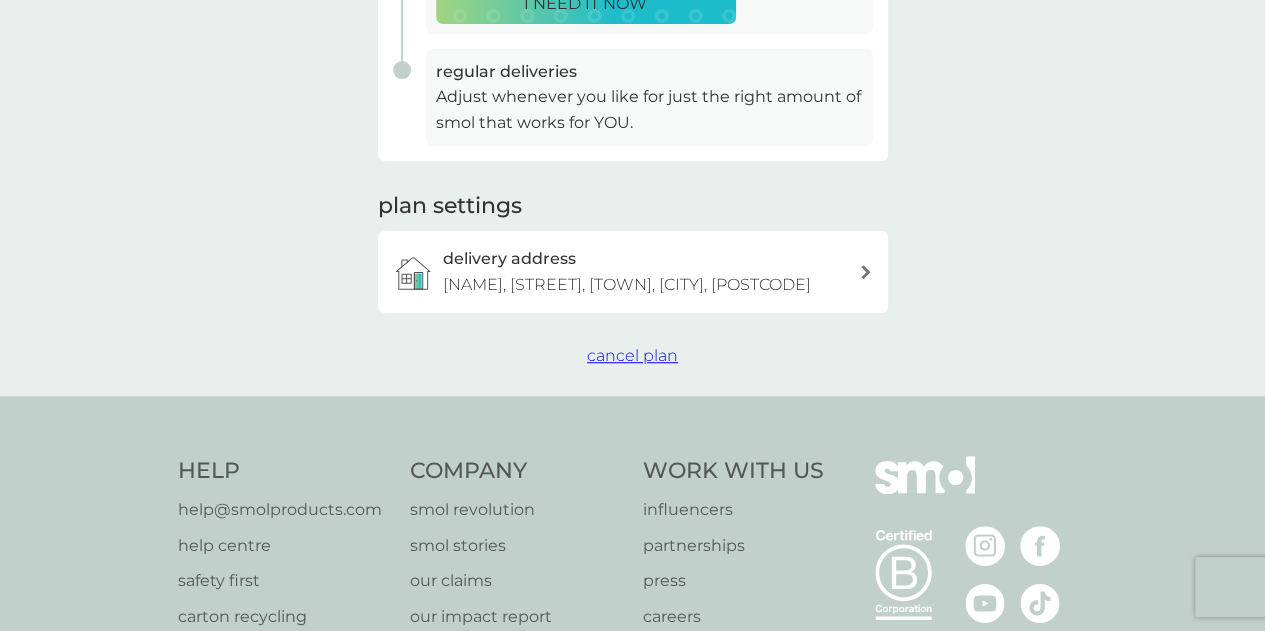 scroll, scrollTop: 524, scrollLeft: 0, axis: vertical 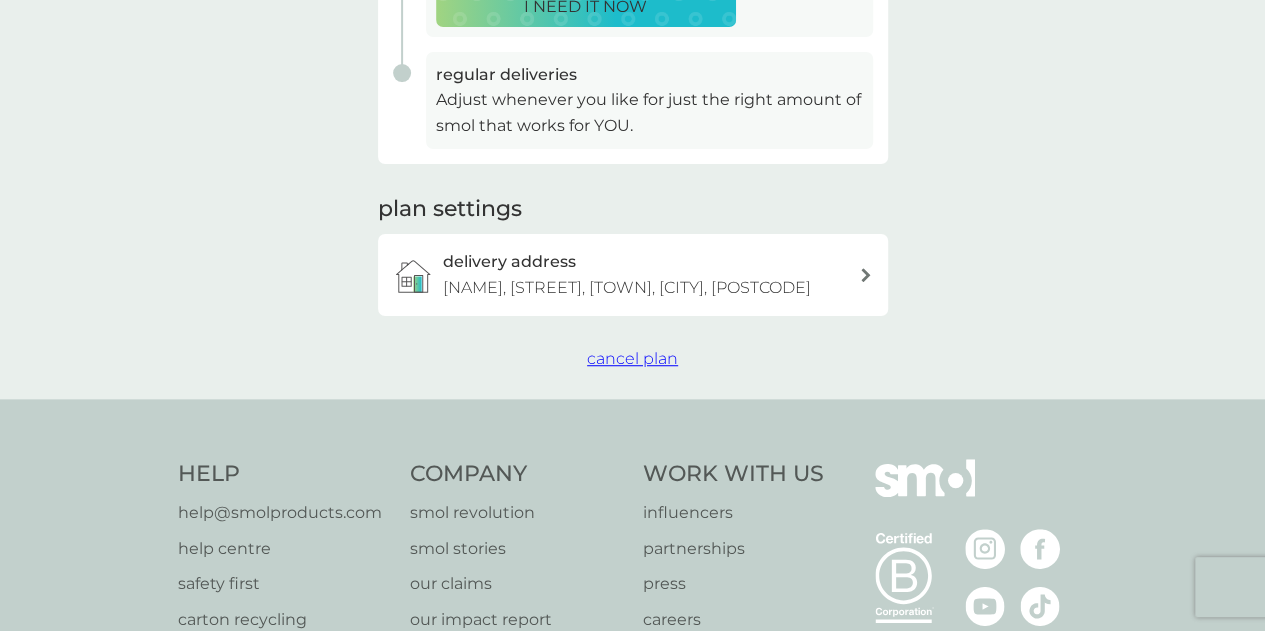 click on "your smol plans As your first main pack approaches, we’ve got everything set to run smoothly. Ready for cleaning that makes an impact? dishwasher tablets started your plan order date   28 Jun 2025 first ongoing pack order date   10 Aug 2025   edit 30x tablets @ £6.50 I NEED IT NOW regular deliveries Adjust whenever you like for just the right amount of smol that works for YOU. plan settings delivery address [NAME], [STREET], [TOWN], [CITY], [POSTCODE] cancel plan" at bounding box center (632, -31) 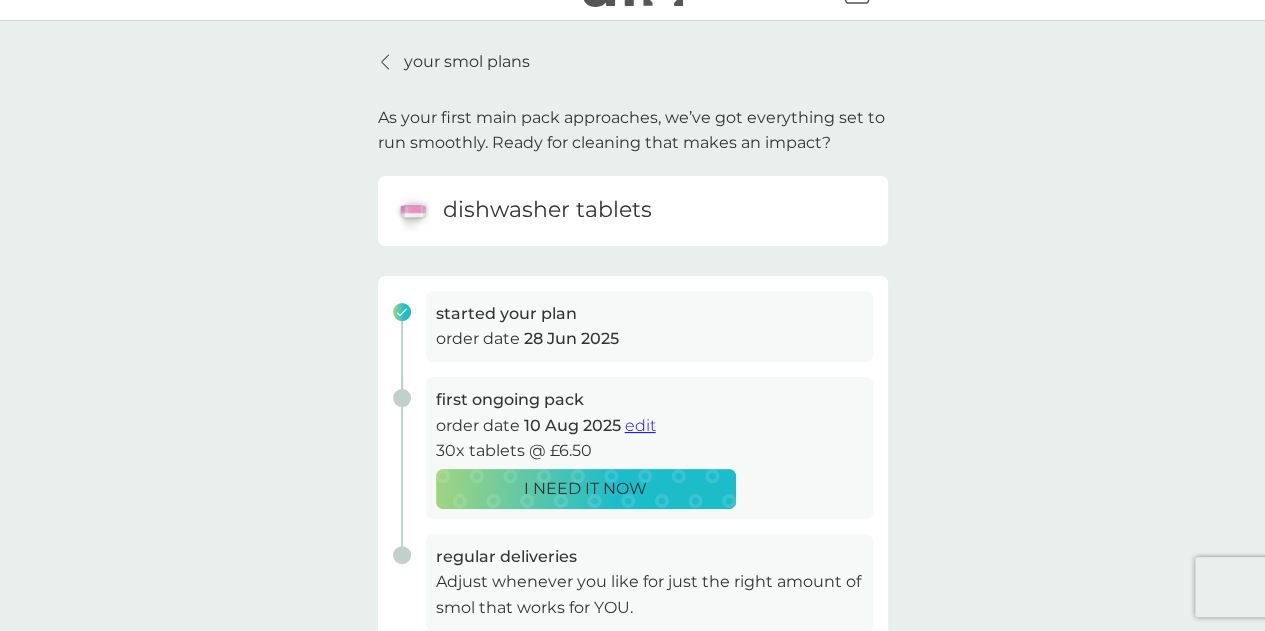 scroll, scrollTop: 43, scrollLeft: 0, axis: vertical 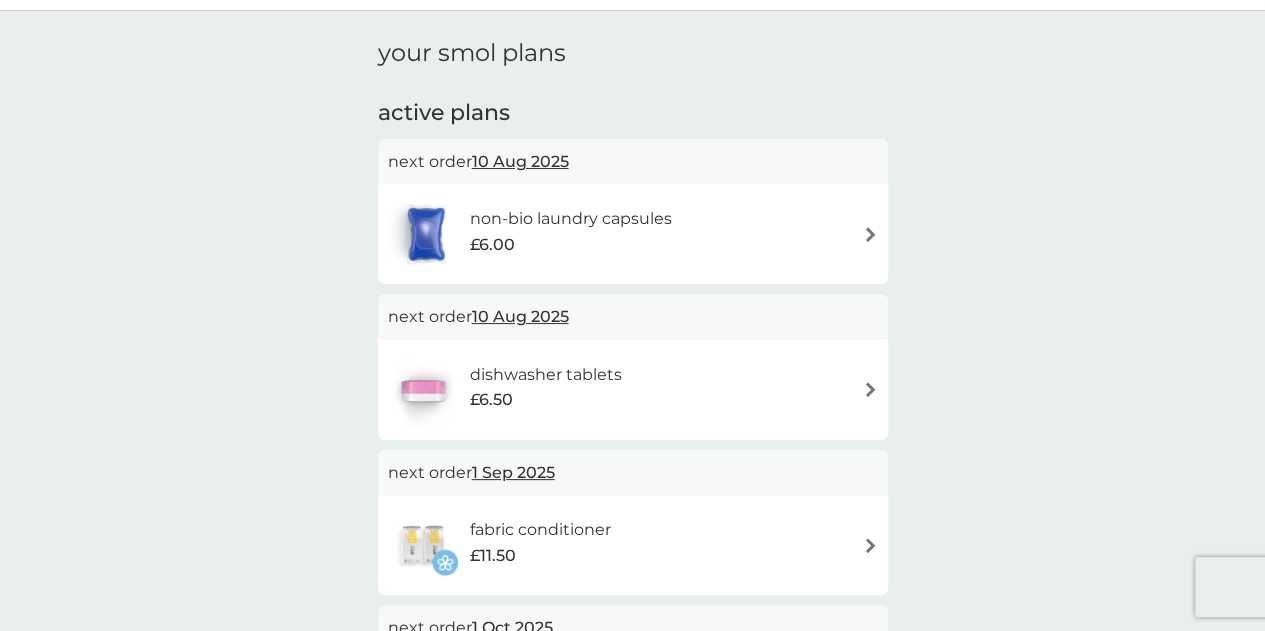 click on "your smol plans active plans next order  10 Aug 2025 non-bio laundry capsules £6.00 next order  10 Aug 2025 dishwasher tablets £6.50 next order  1 Sep 2025 fabric conditioner £11.50 next order  1 Oct 2025 stain gel £12.50 next order  1 Oct 2025 washing up liquid £8.50 next order  1 Oct 2025 multi purpose spray £7.00" at bounding box center (632, 560) 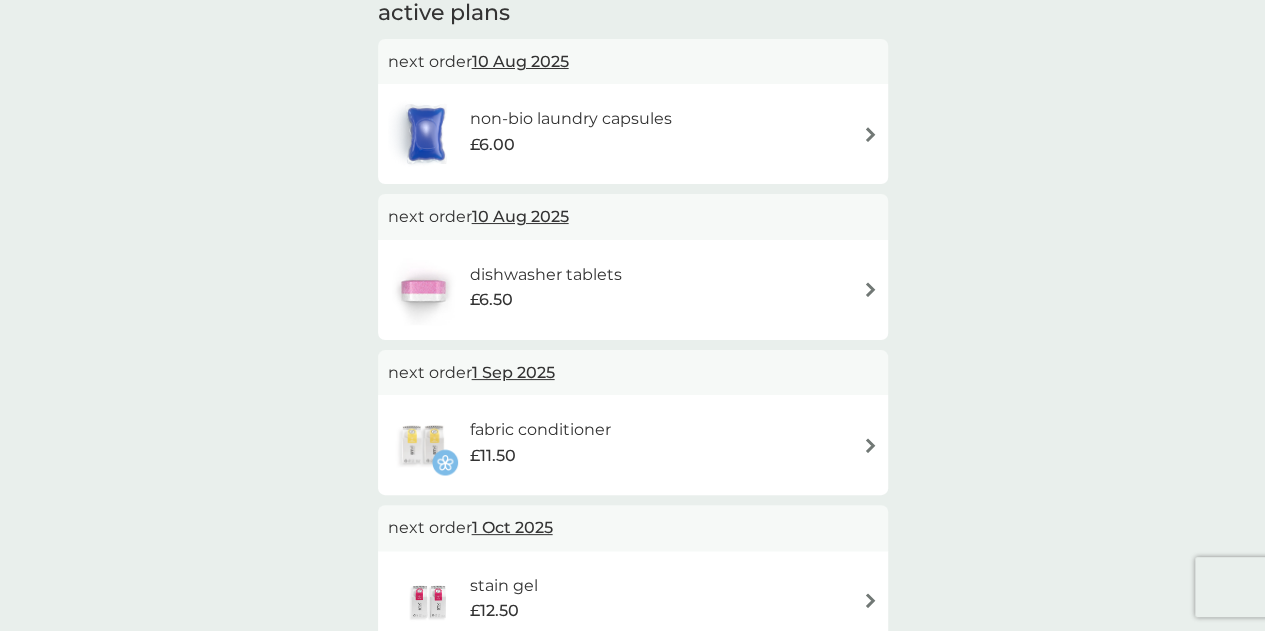 scroll, scrollTop: 164, scrollLeft: 0, axis: vertical 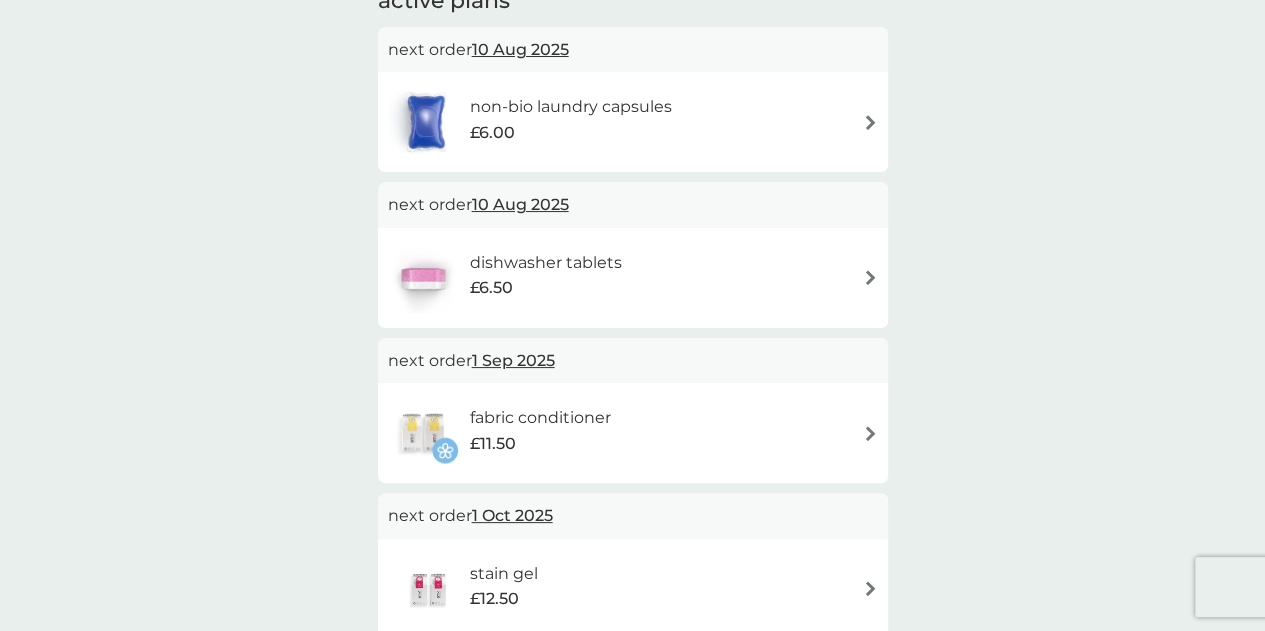 click on "fabric conditioner £11.50" at bounding box center [633, 433] 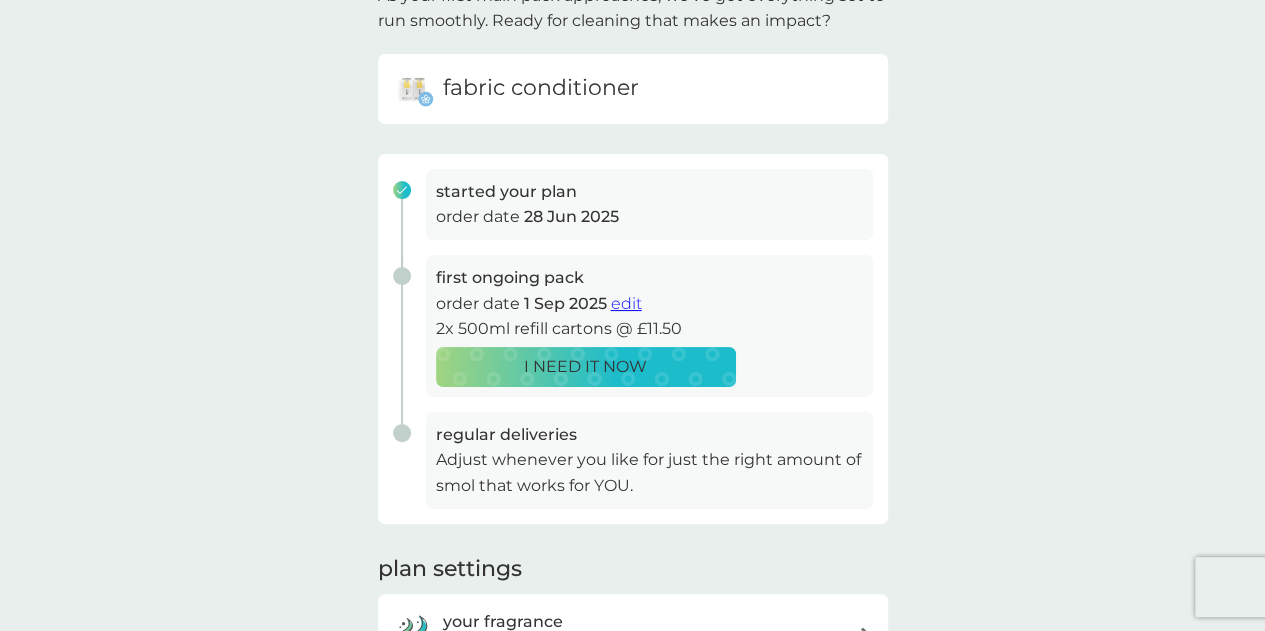 scroll, scrollTop: 0, scrollLeft: 0, axis: both 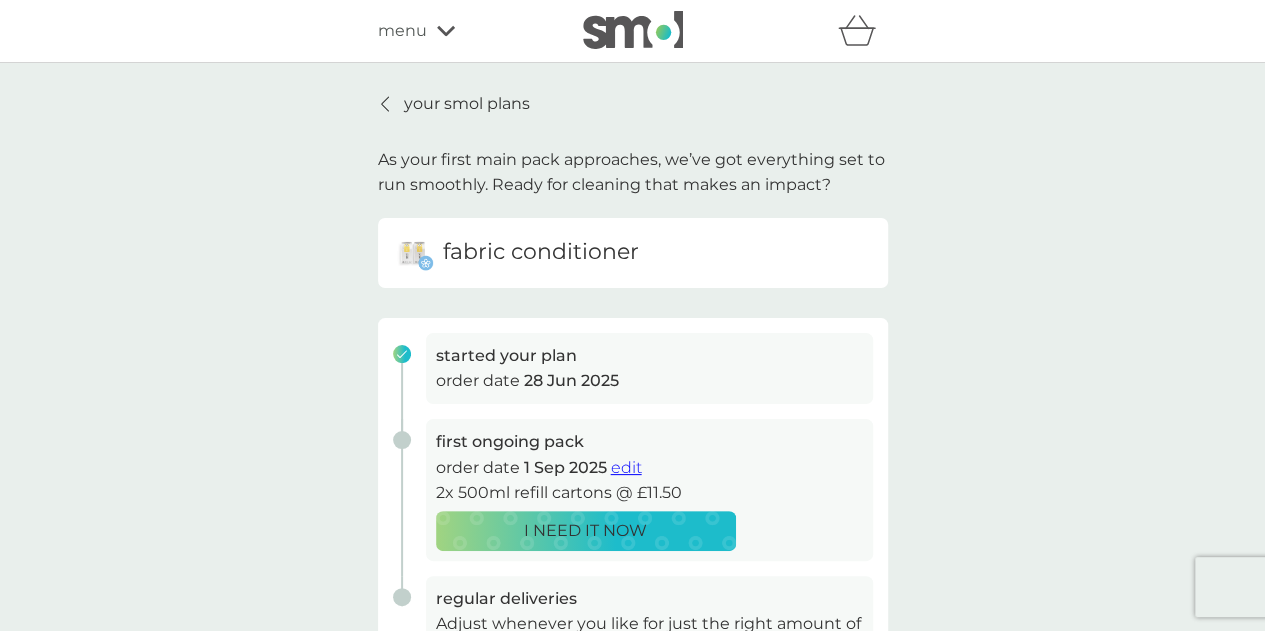 click on "edit" at bounding box center [626, 467] 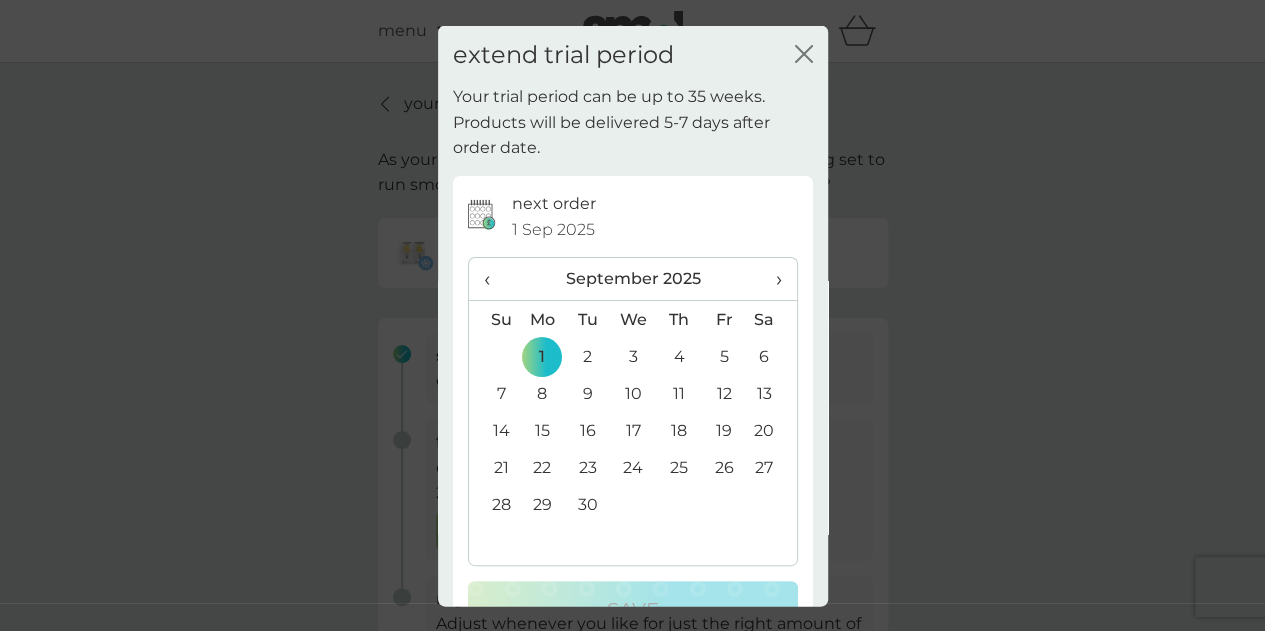 click on "›" at bounding box center [771, 279] 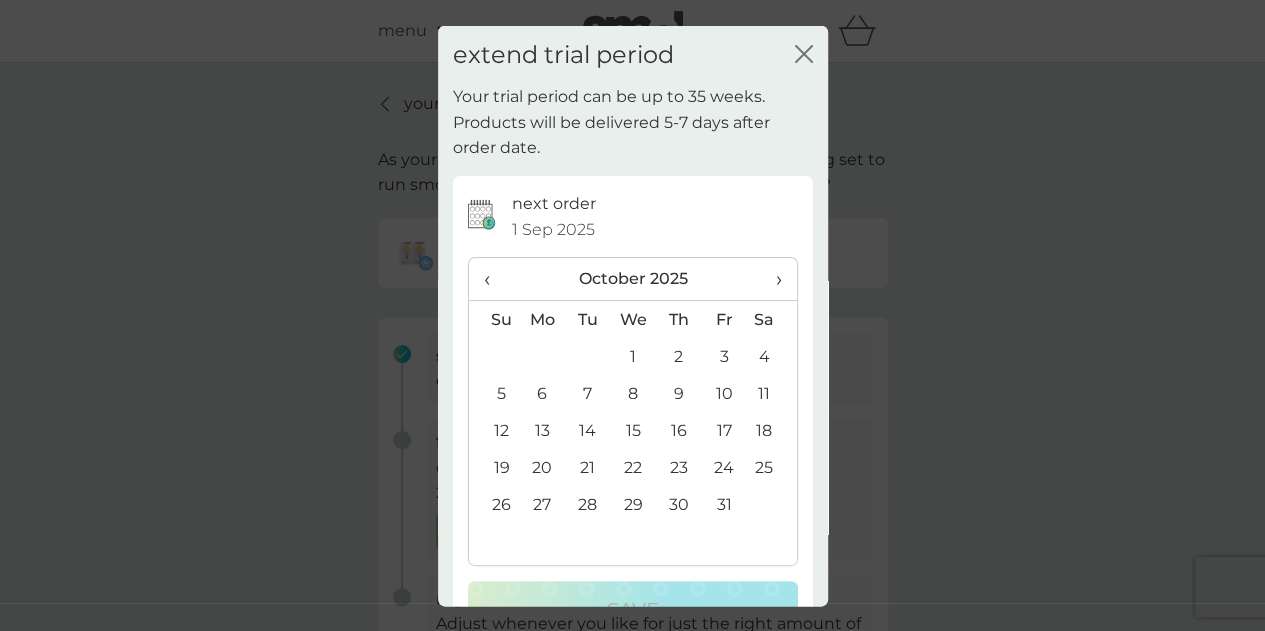 click on "1" at bounding box center (633, 356) 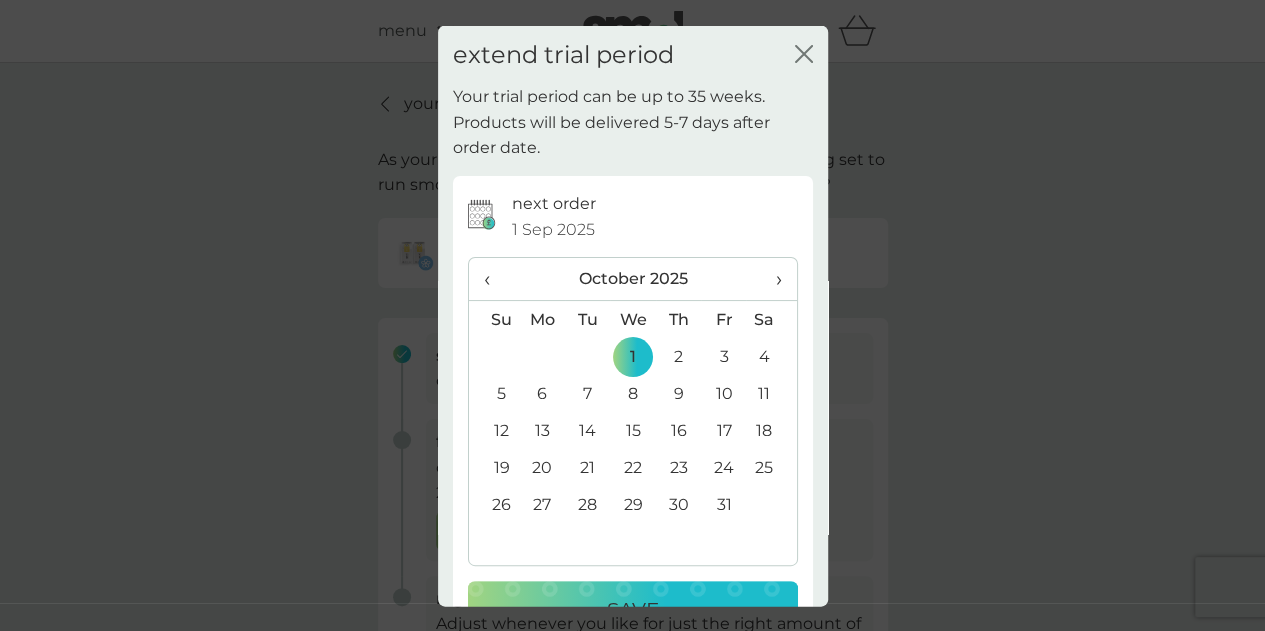 click on "Save" at bounding box center (633, 610) 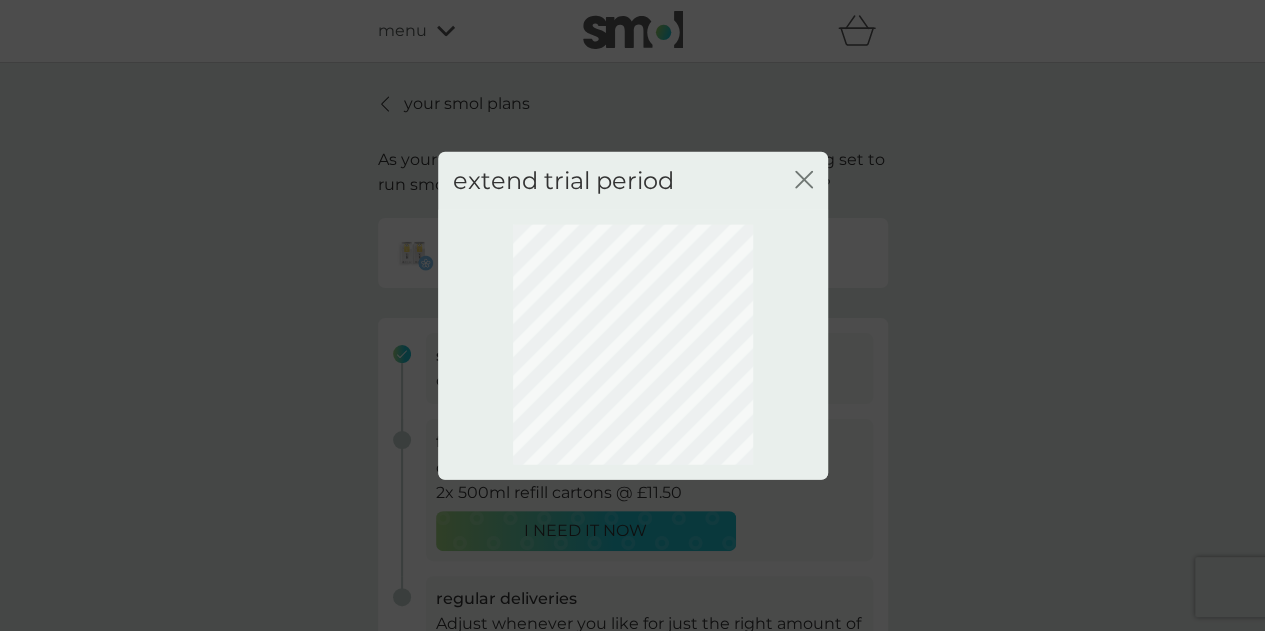 click on "close" 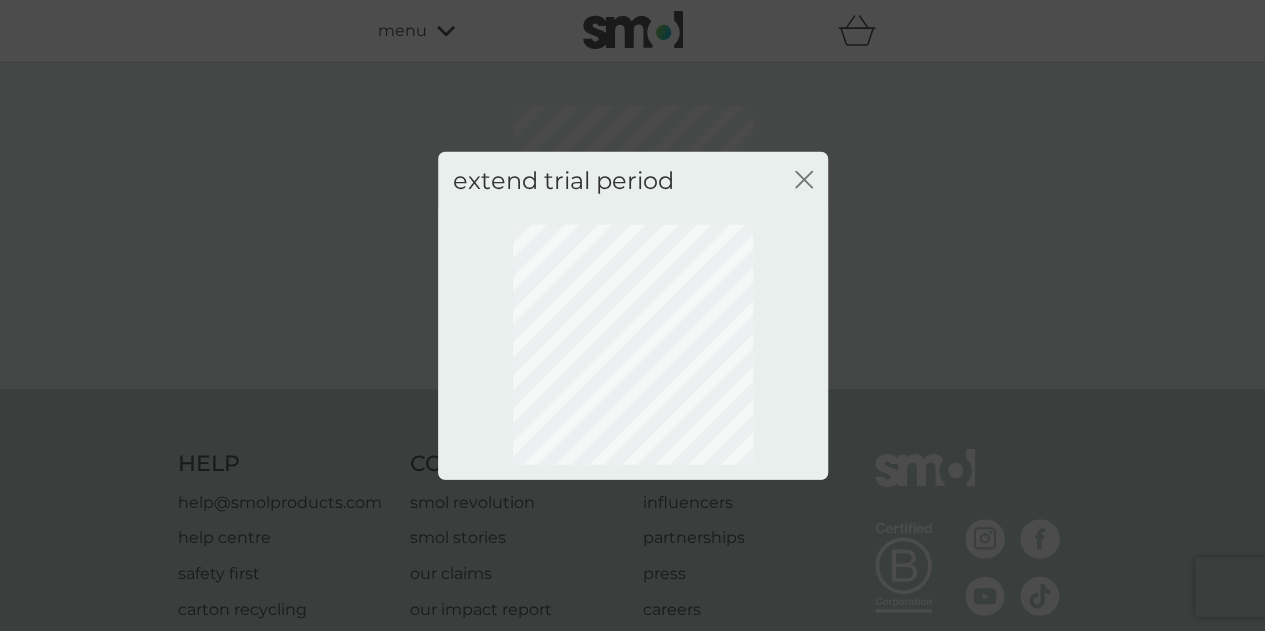 click 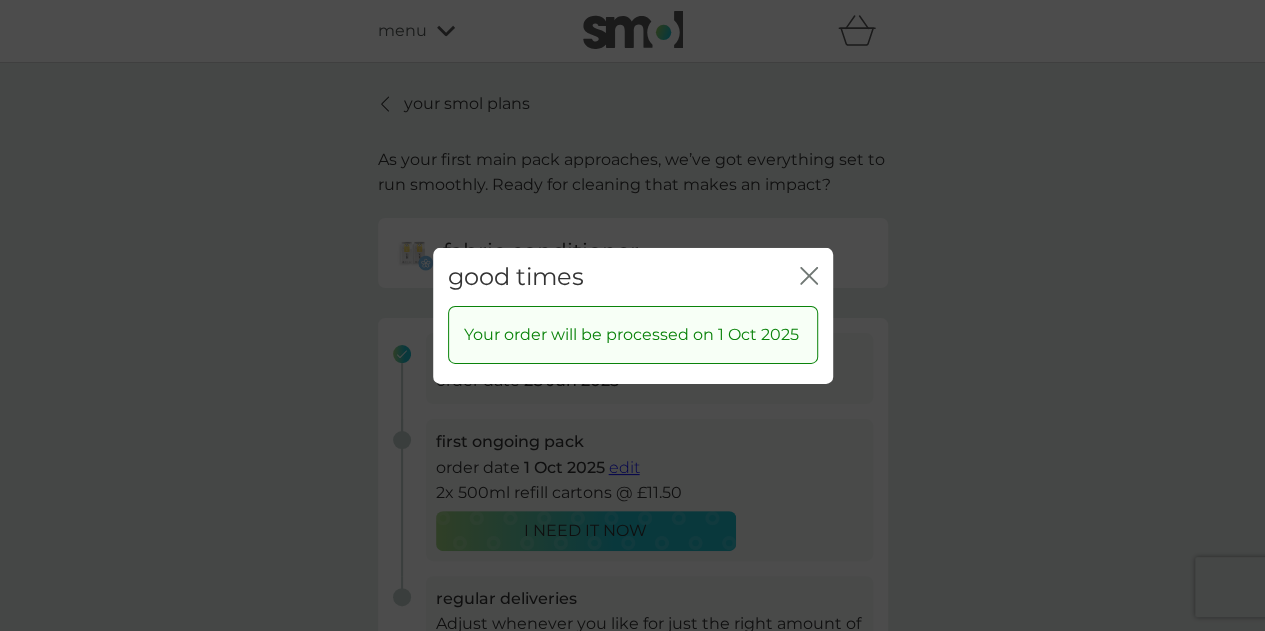 click on "close" 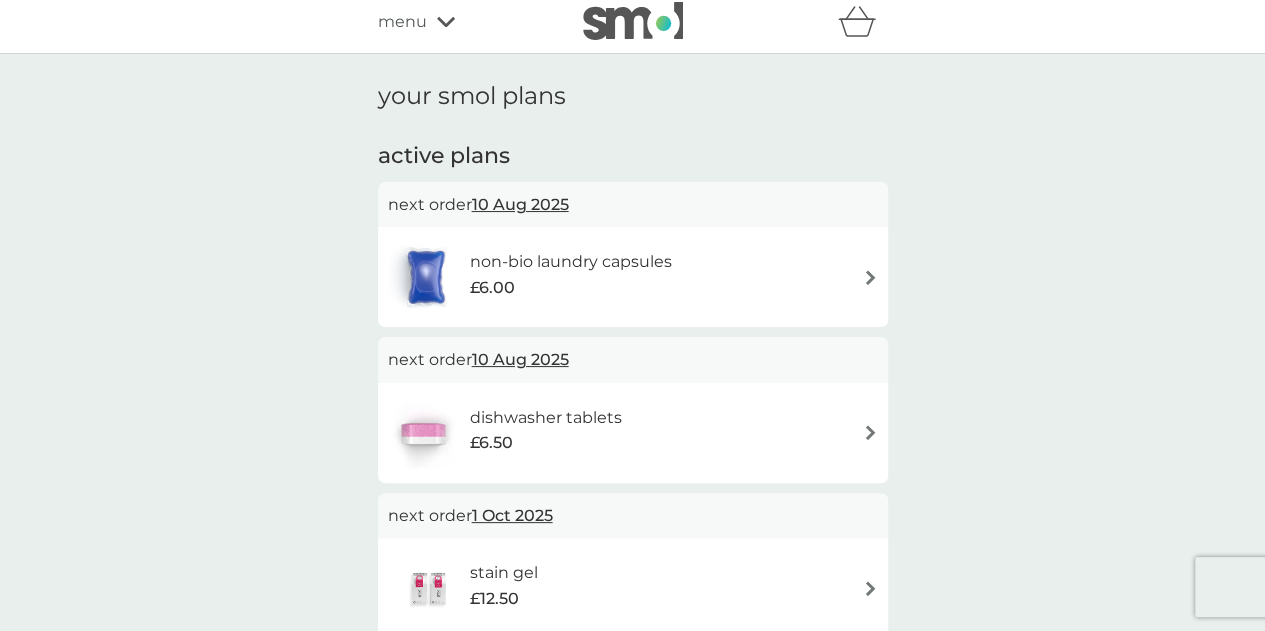 scroll, scrollTop: 0, scrollLeft: 0, axis: both 